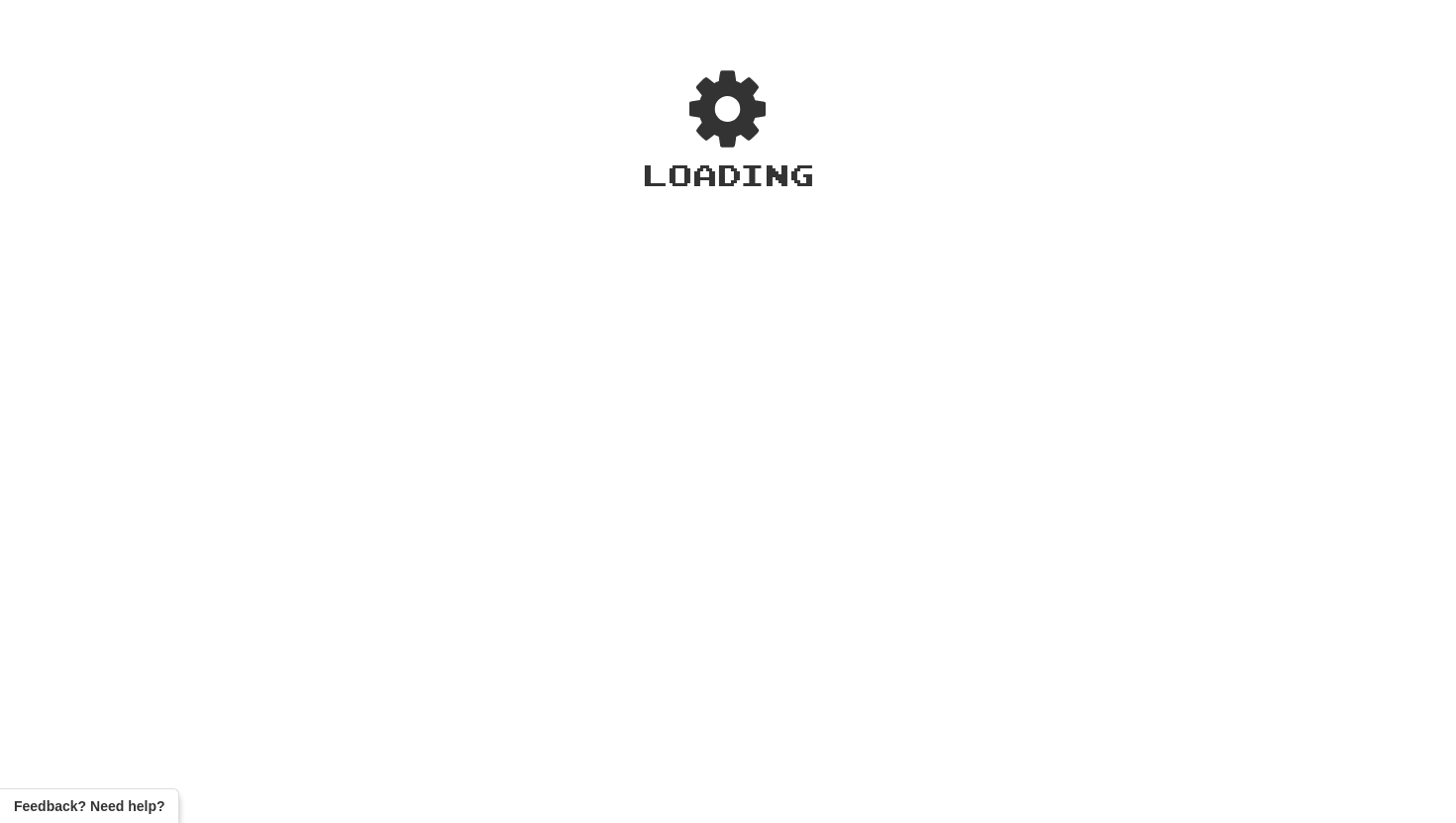 scroll, scrollTop: 0, scrollLeft: 0, axis: both 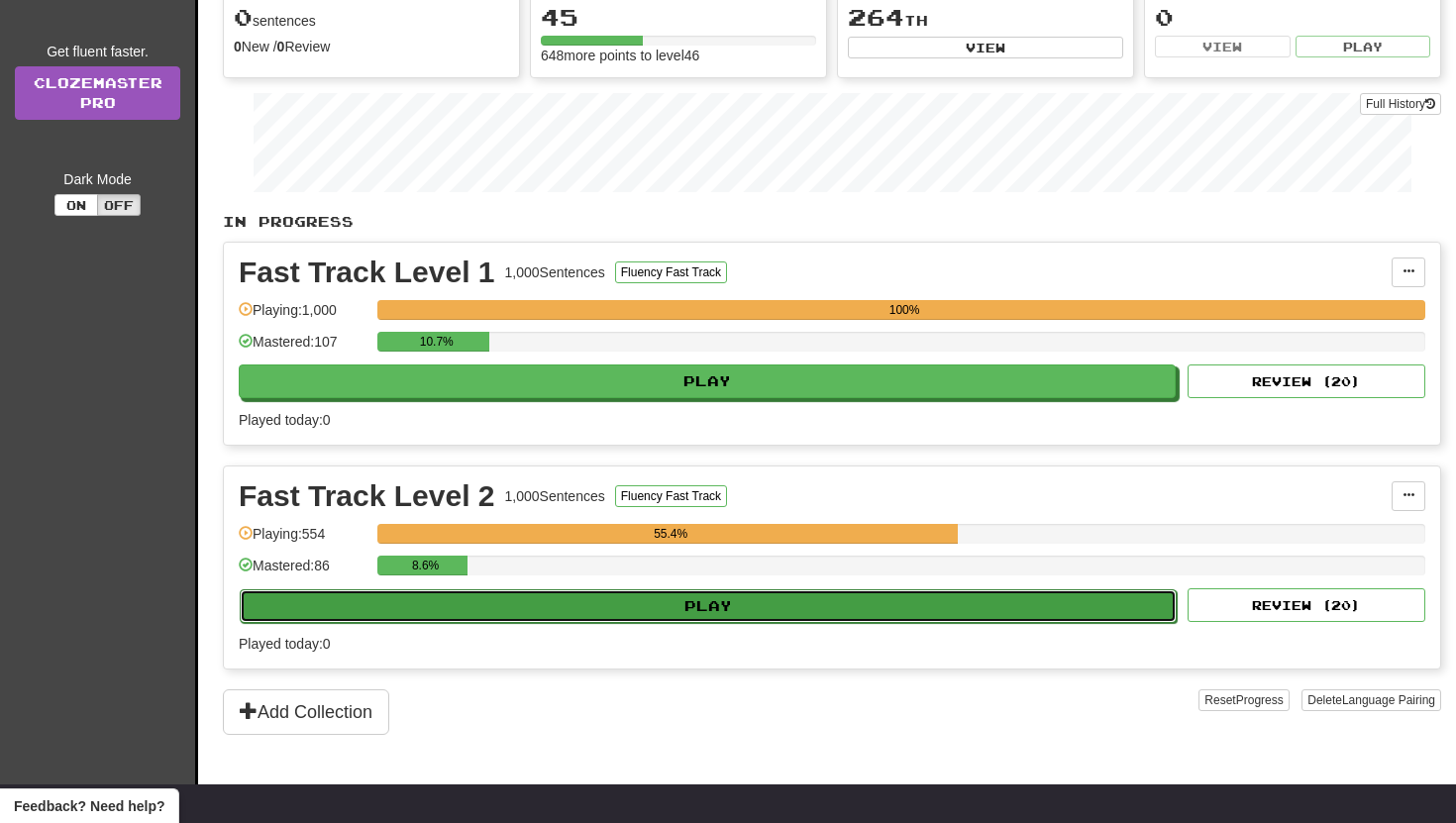 click on "Play" at bounding box center (708, 606) 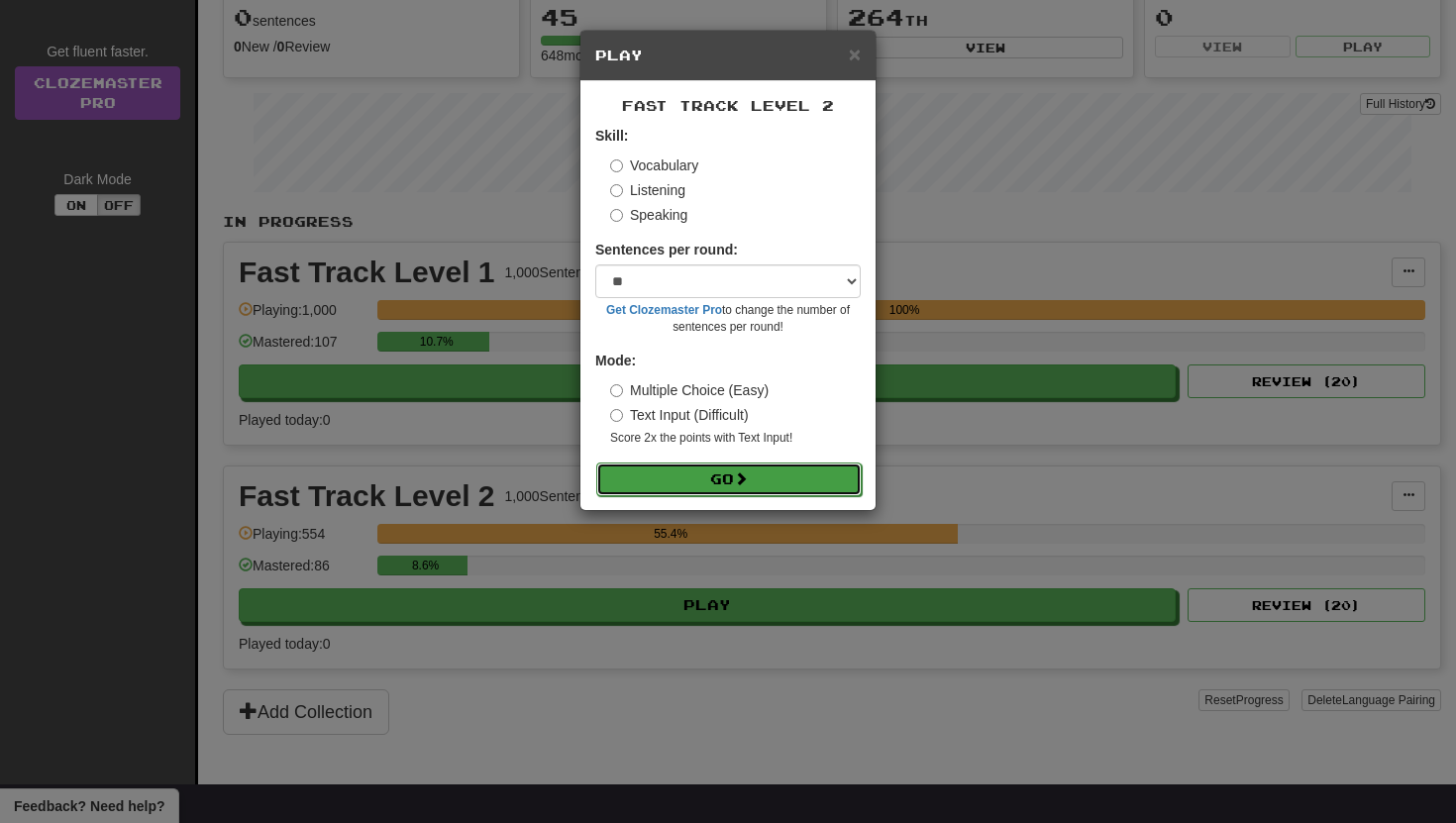 click on "Go" at bounding box center (729, 479) 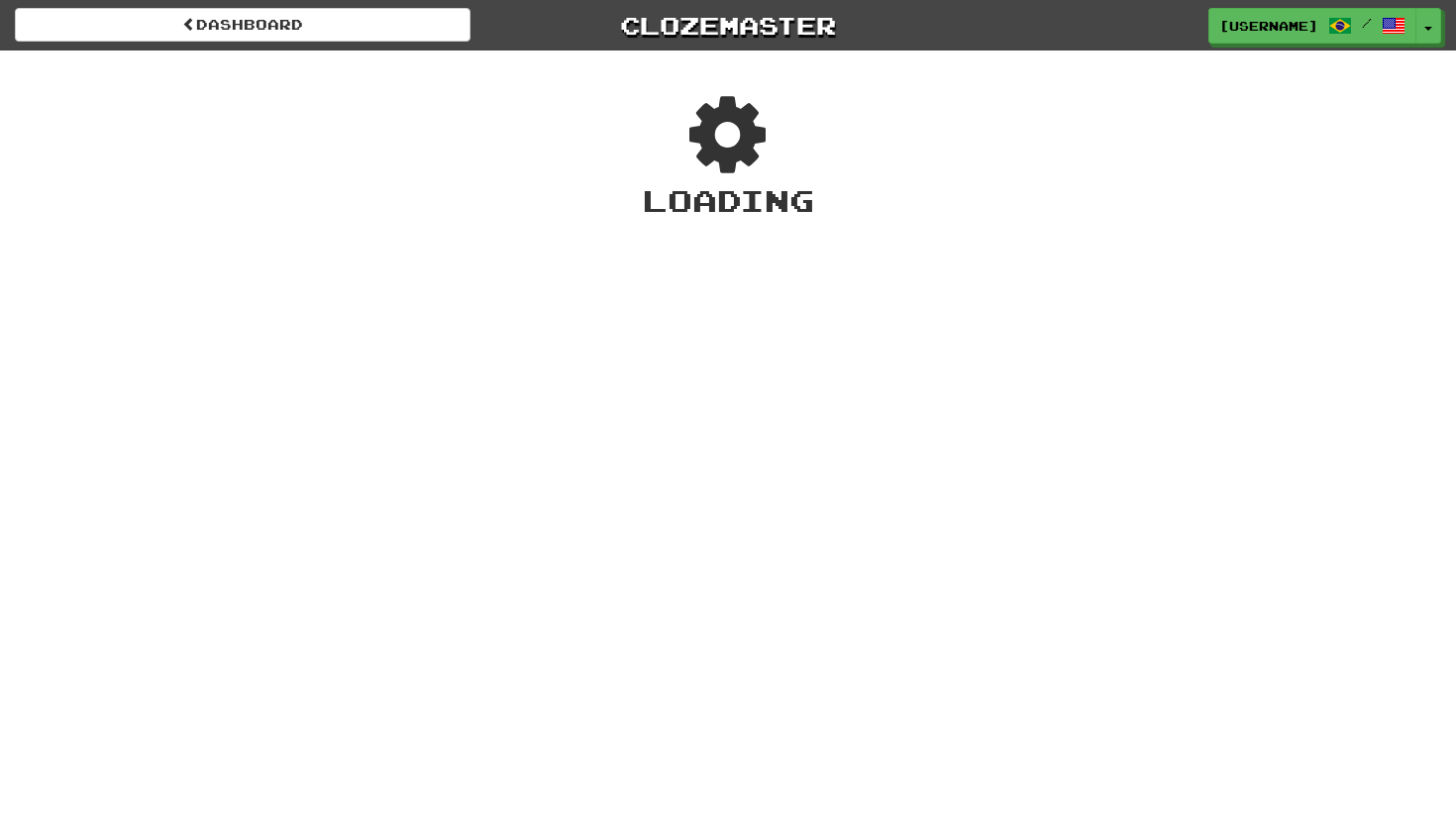 scroll, scrollTop: 0, scrollLeft: 0, axis: both 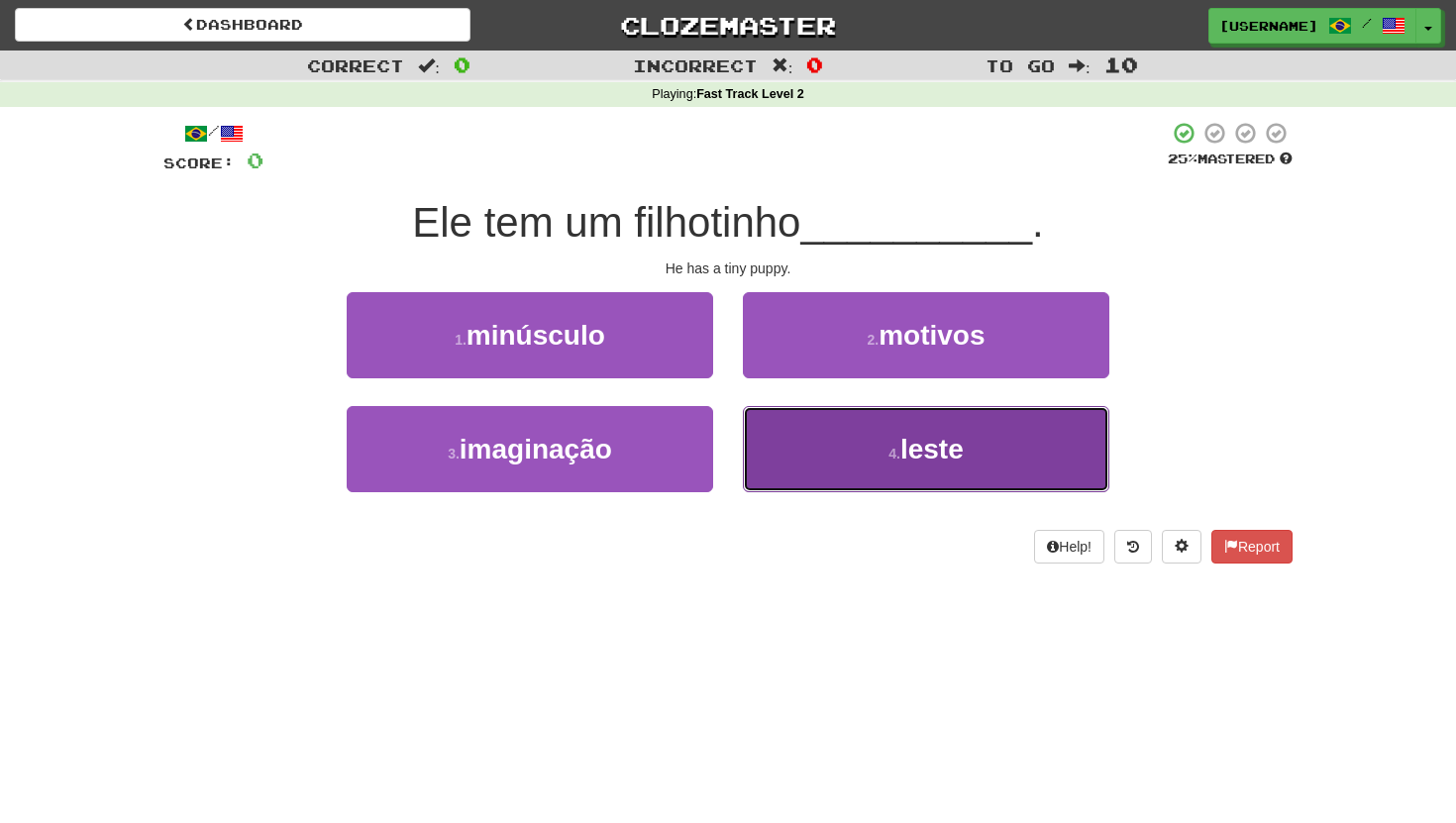 click on "4 .  leste" at bounding box center (926, 449) 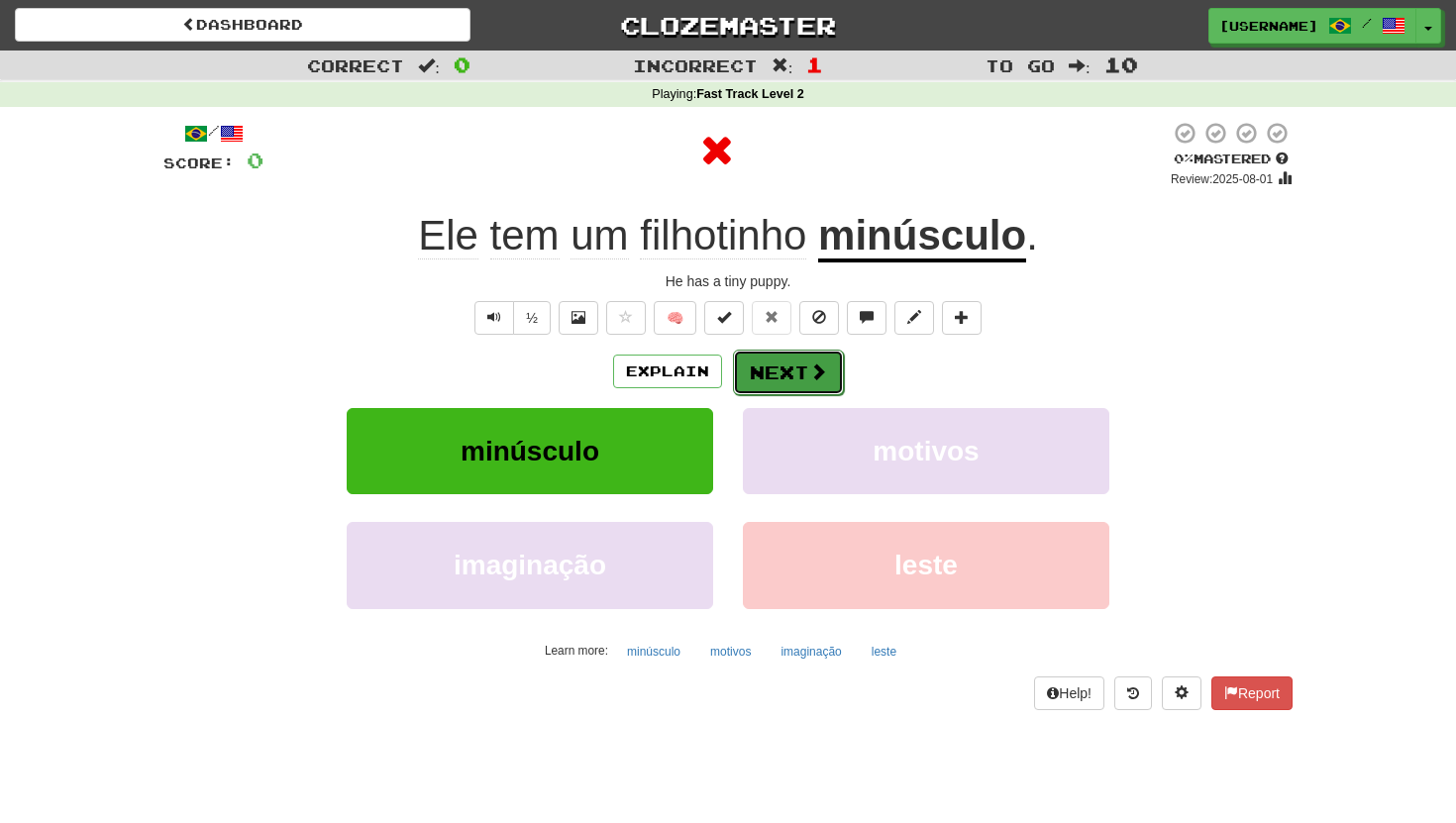 click on "Next" at bounding box center [788, 372] 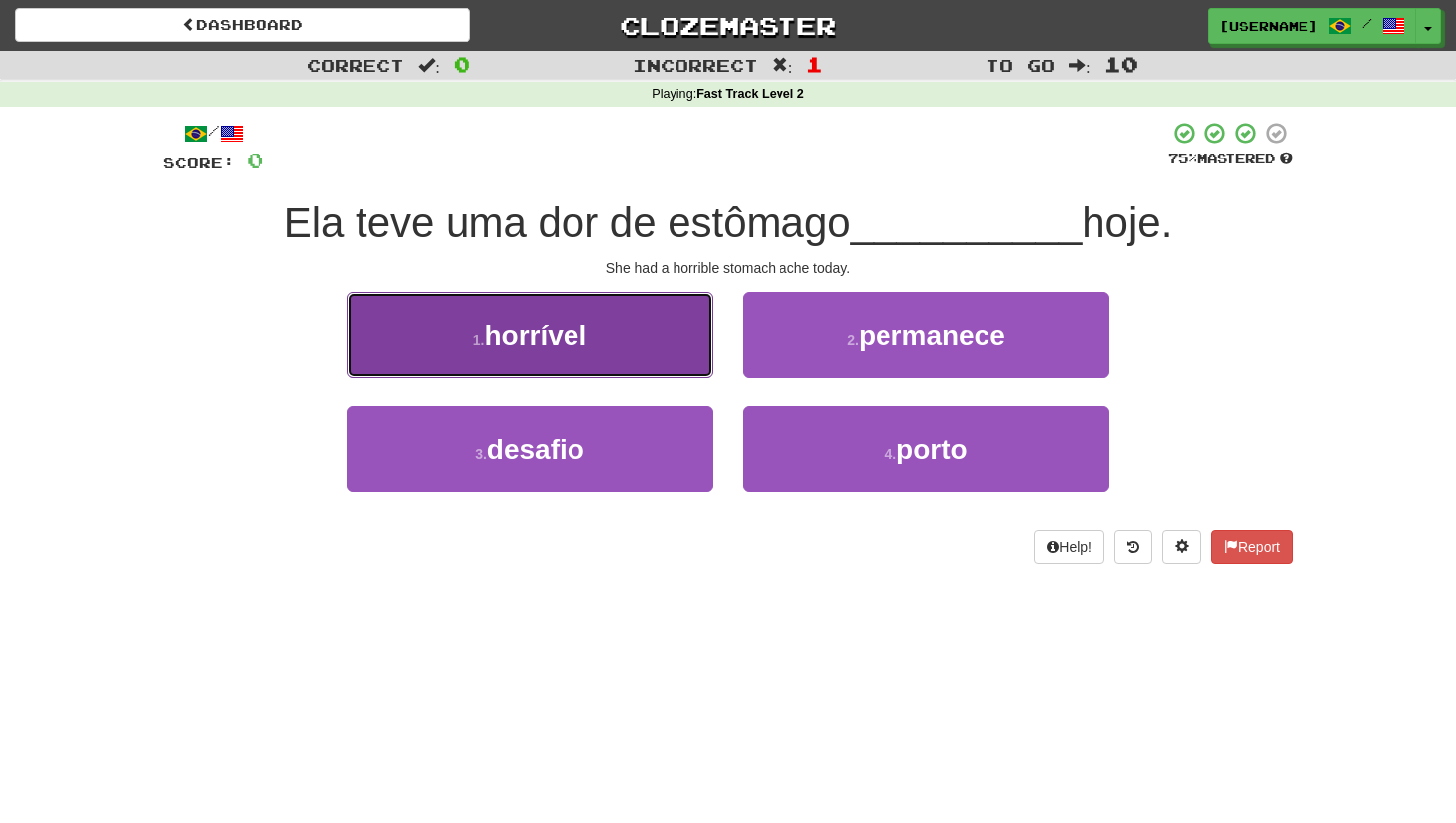 click on "1 .  horrível" at bounding box center [530, 335] 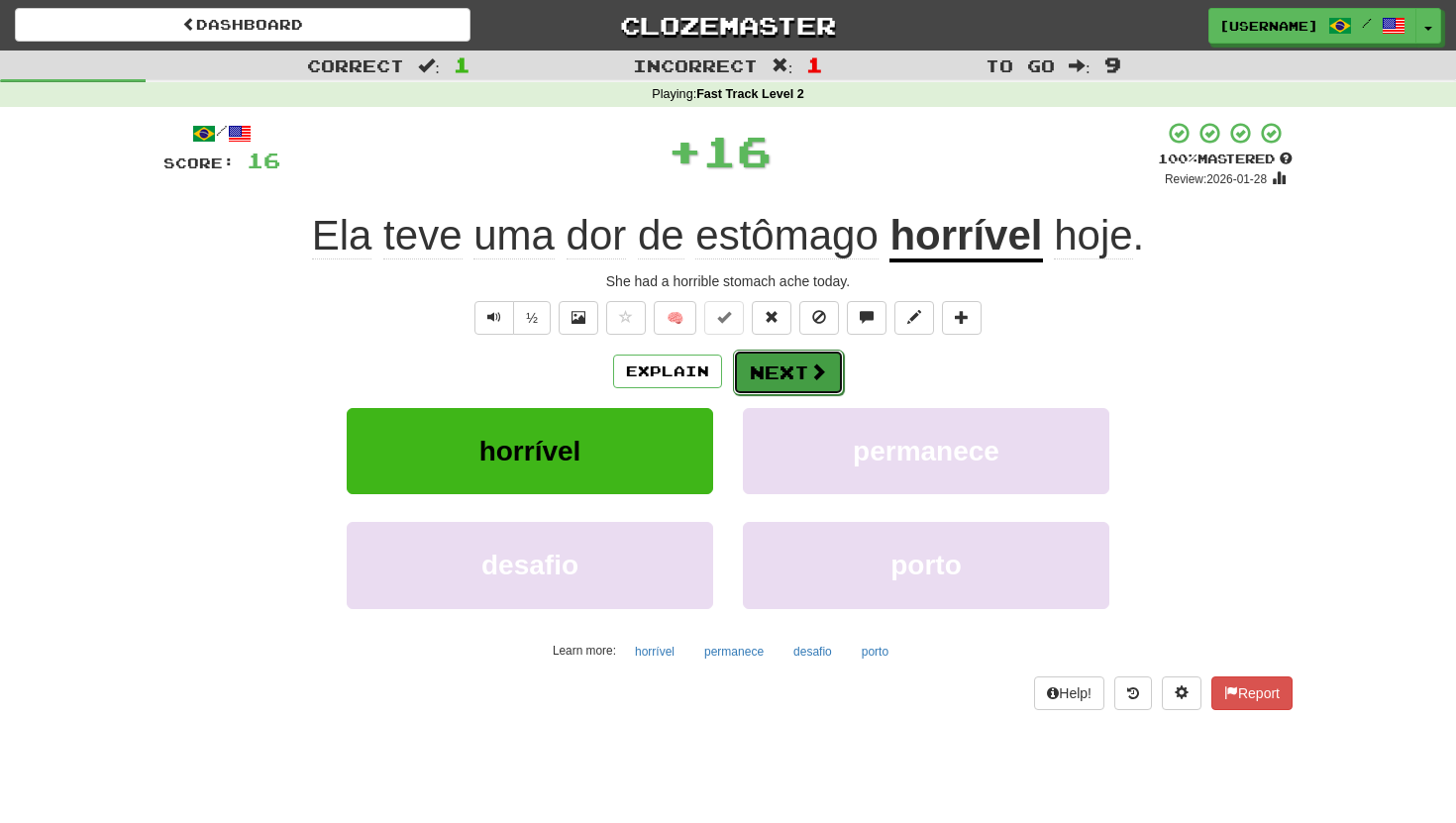 click on "Next" at bounding box center [788, 372] 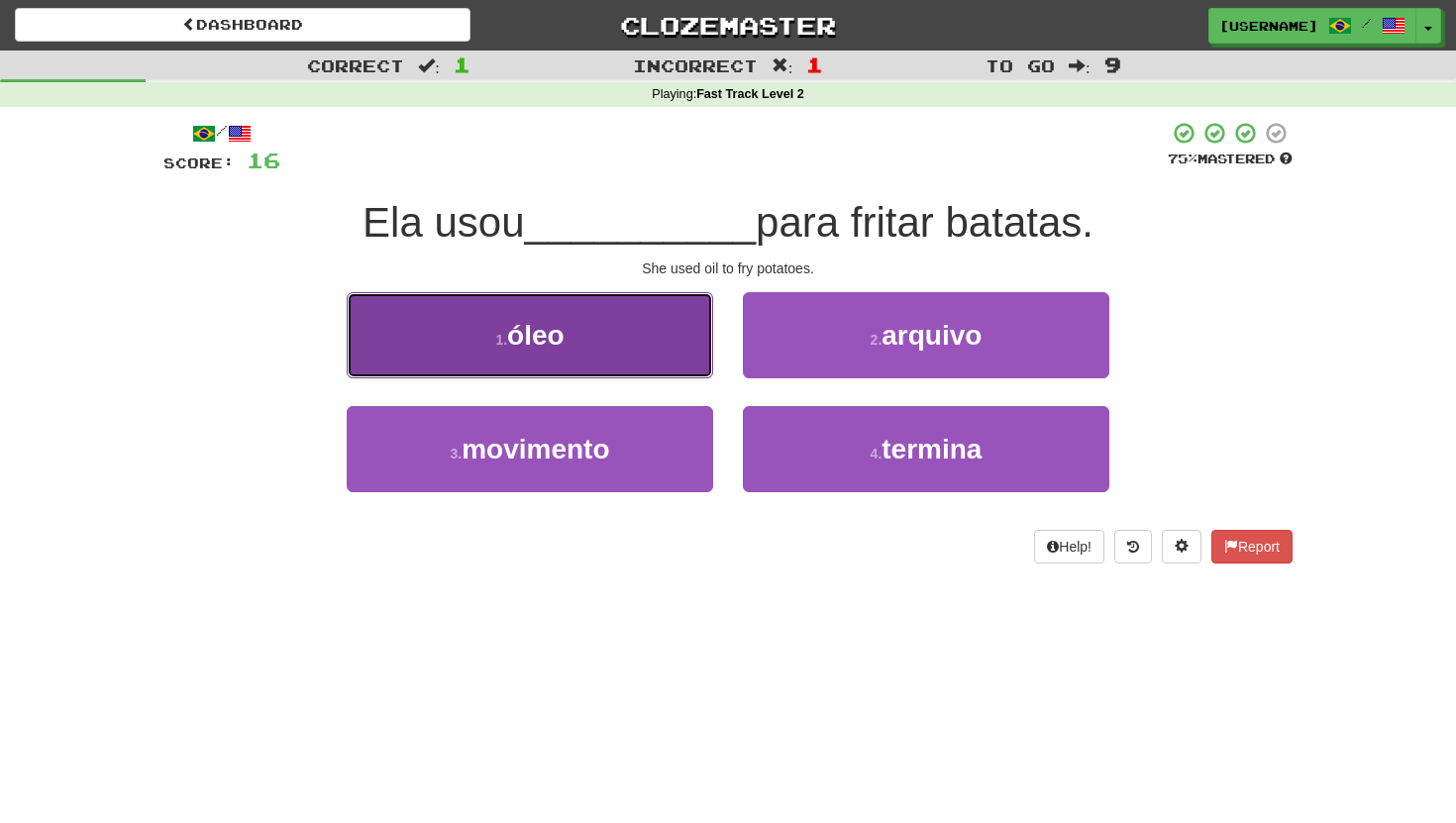 click on "1 .  óleo" at bounding box center [530, 335] 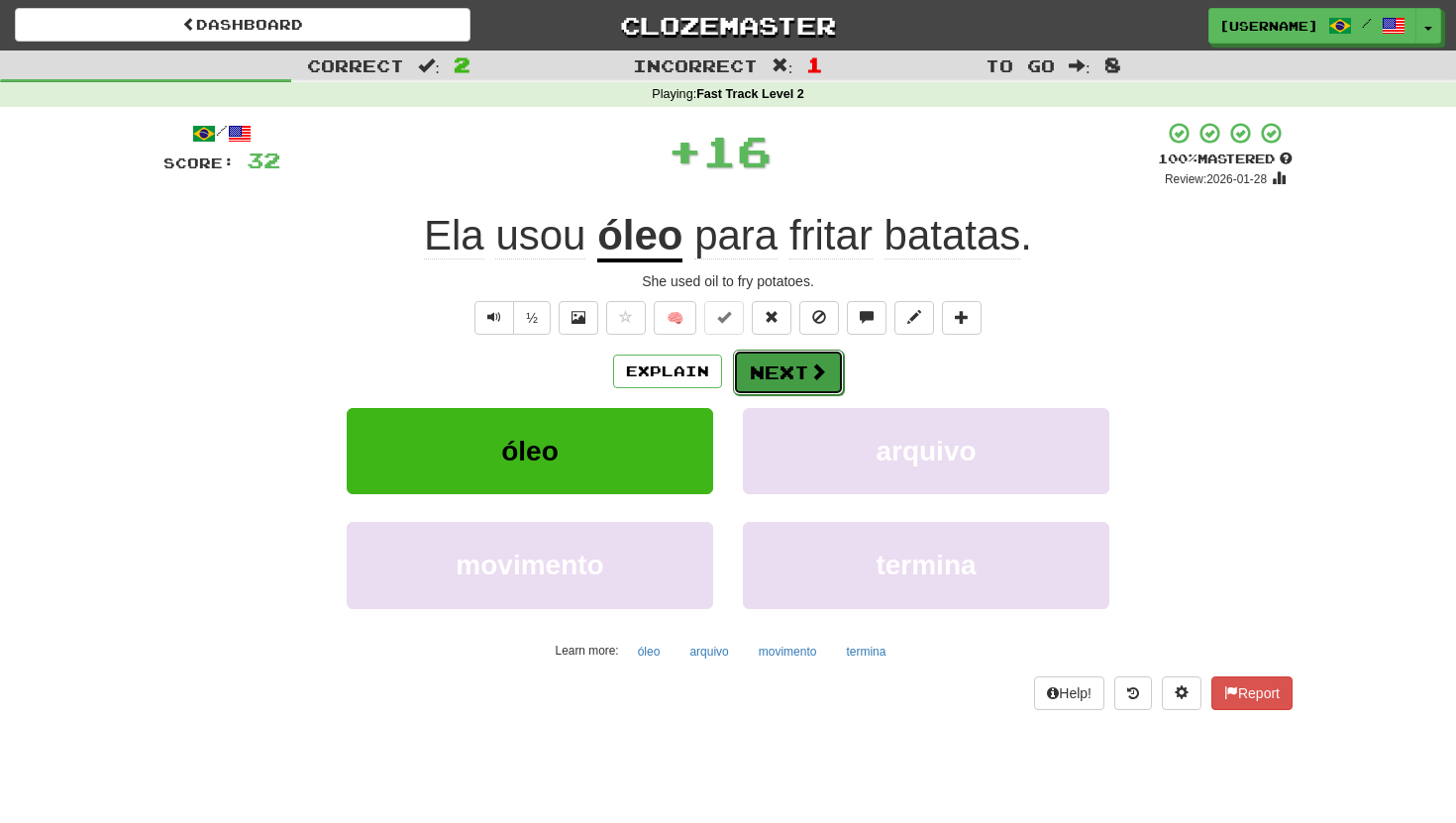 click on "Next" at bounding box center (788, 372) 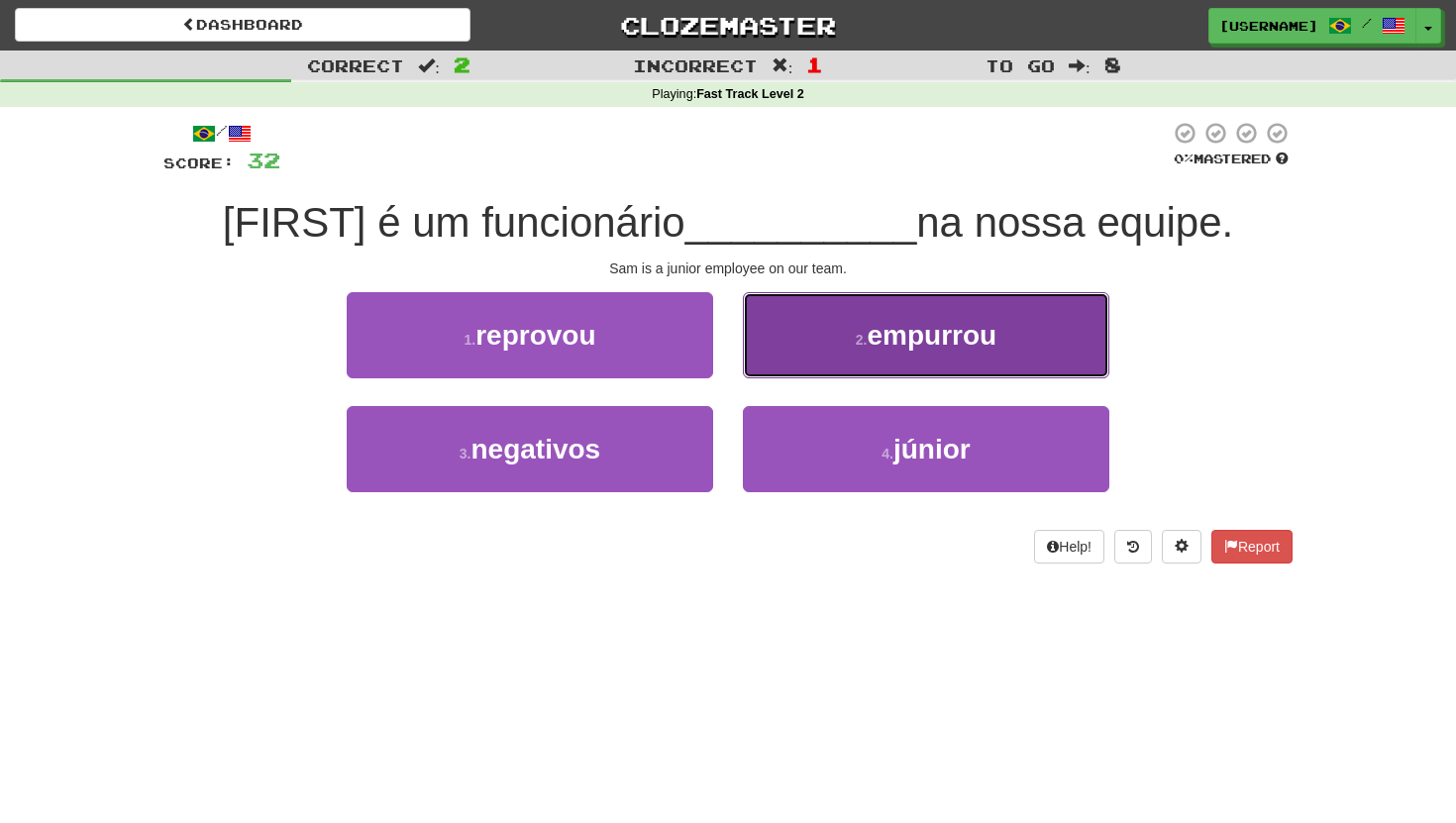 click on "2 .  empurrou" at bounding box center [926, 335] 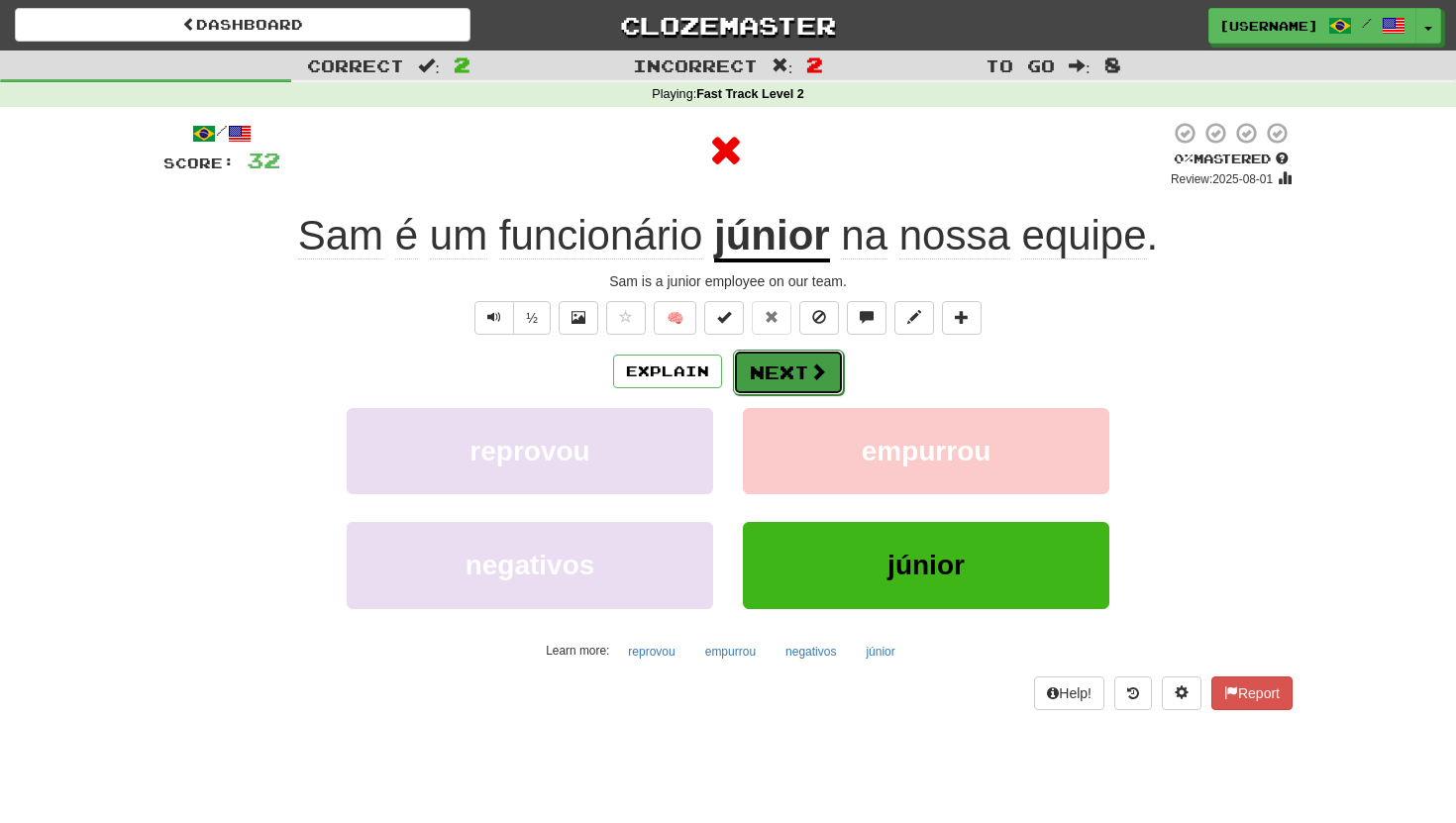 click on "Next" at bounding box center [788, 372] 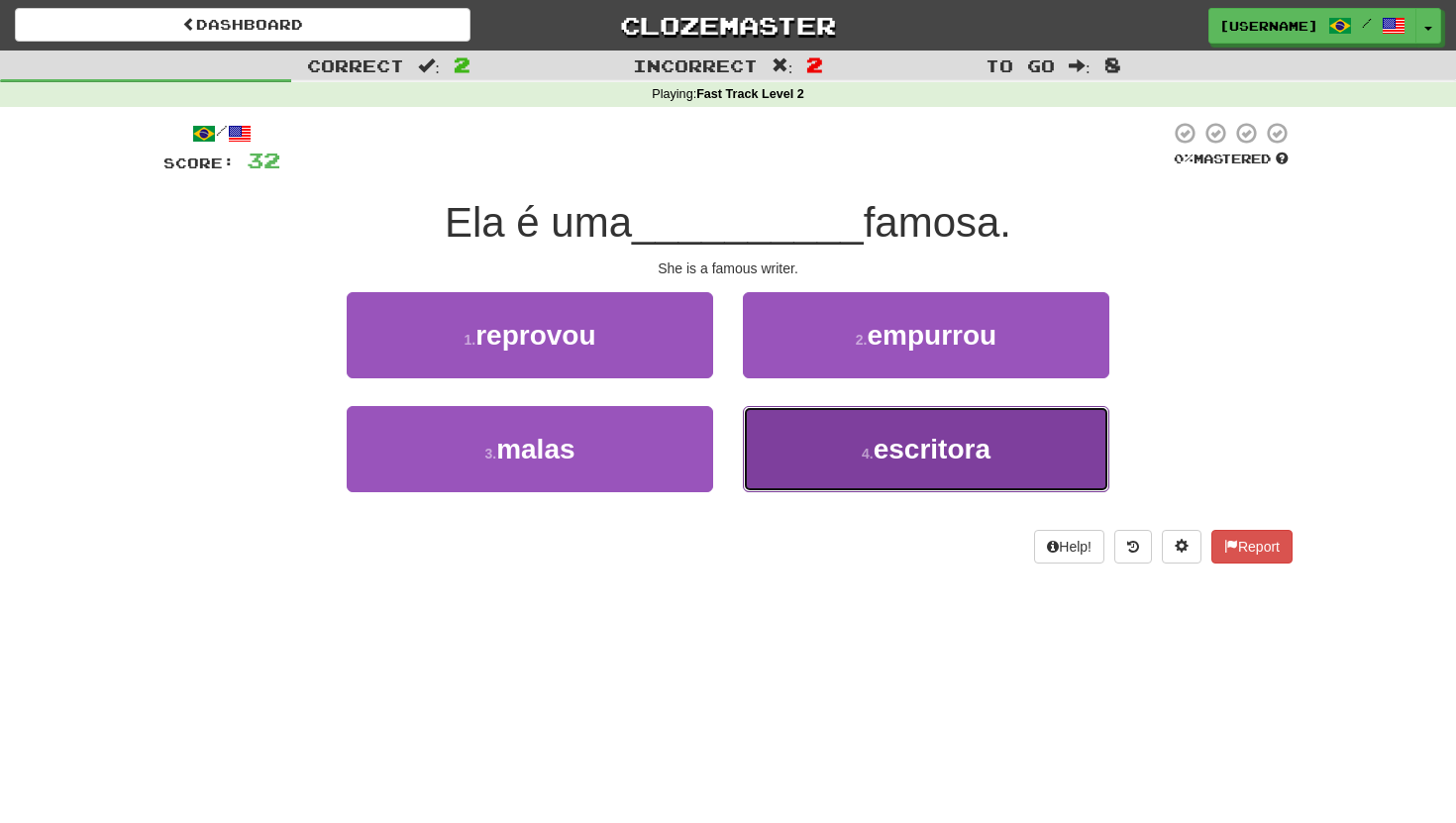 click on "4 .  escritora" at bounding box center [926, 449] 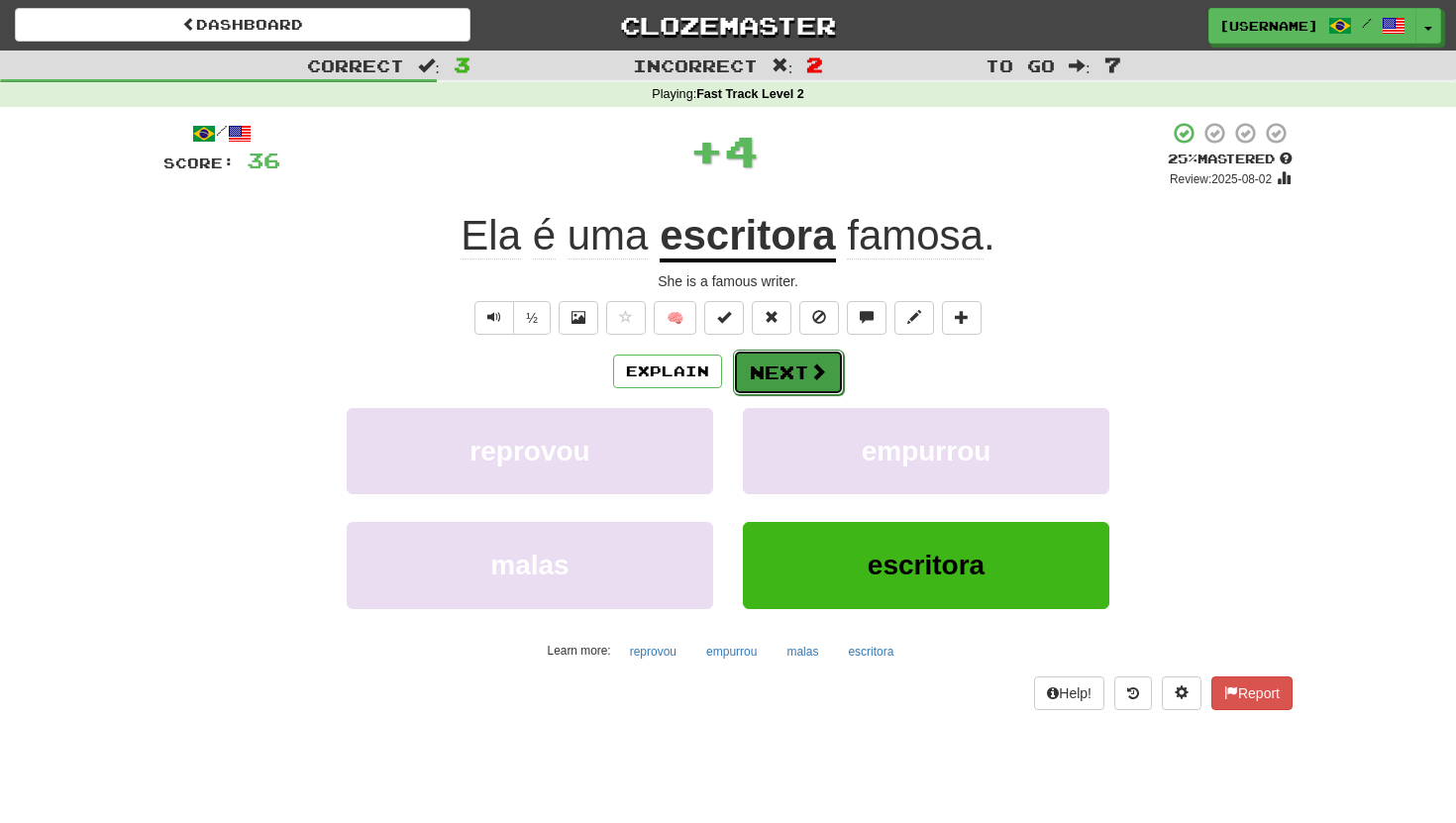 click on "Next" at bounding box center [788, 372] 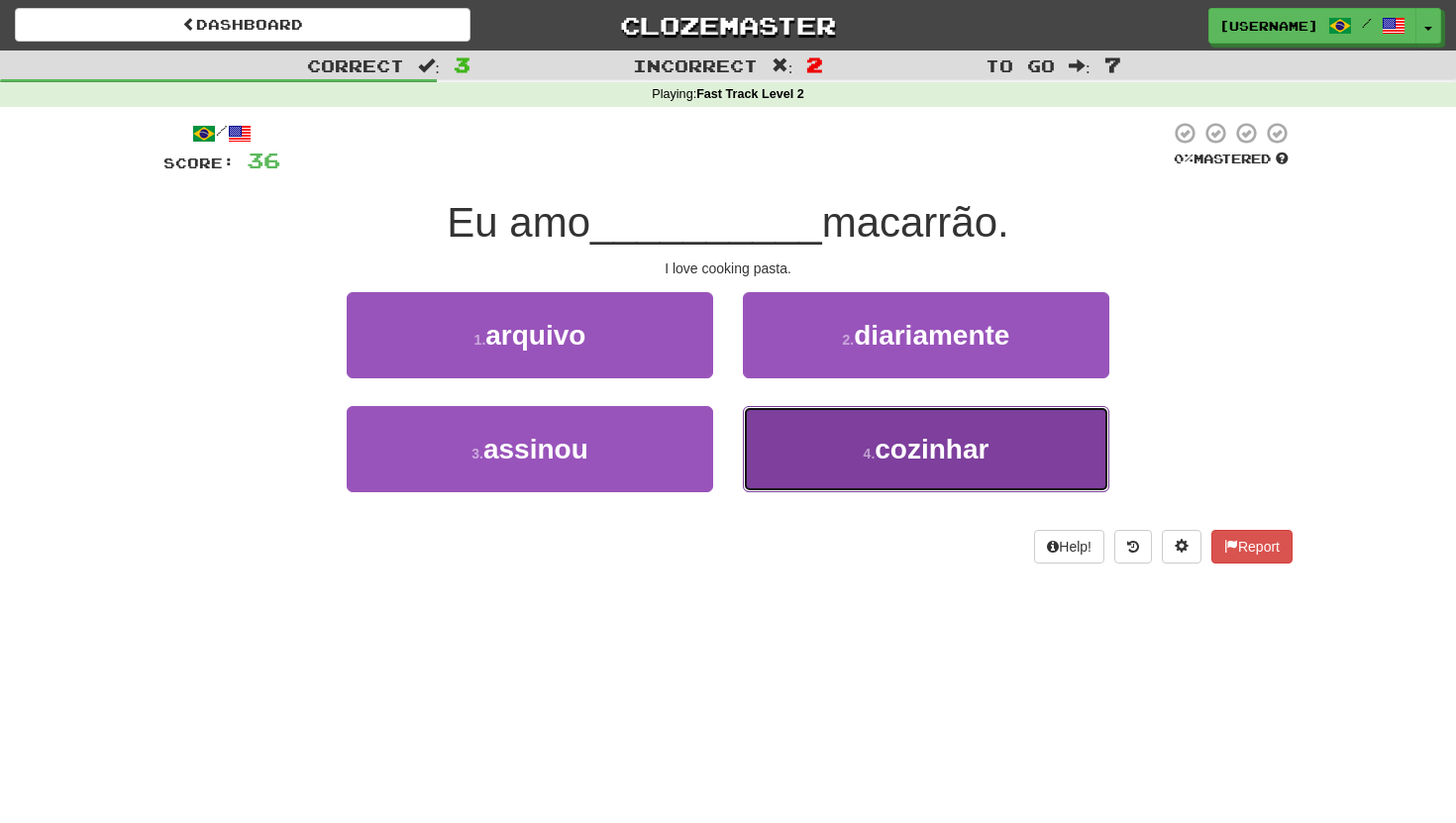 click on "4 .  cozinhar" at bounding box center (926, 449) 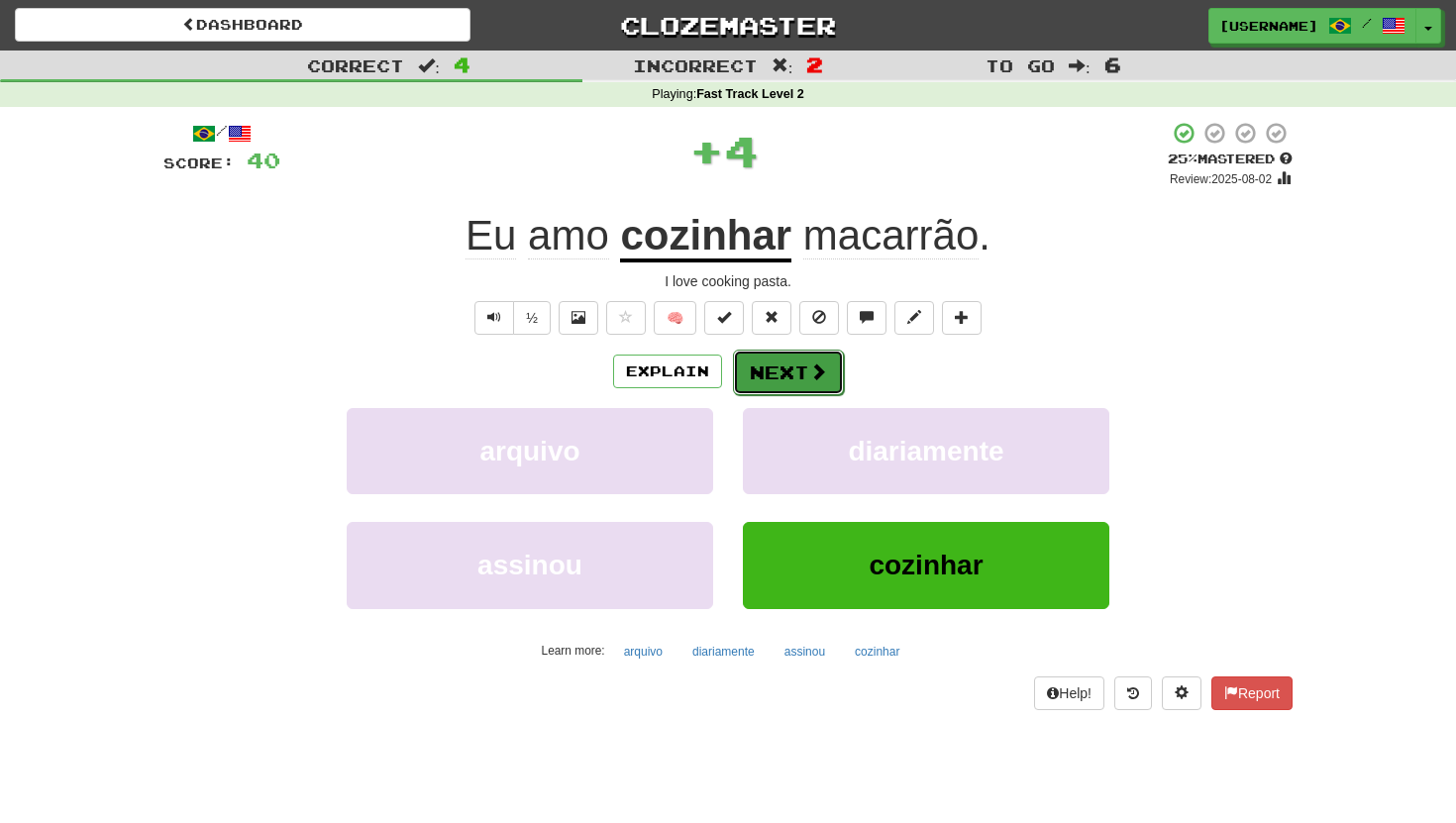 click on "Next" at bounding box center (788, 372) 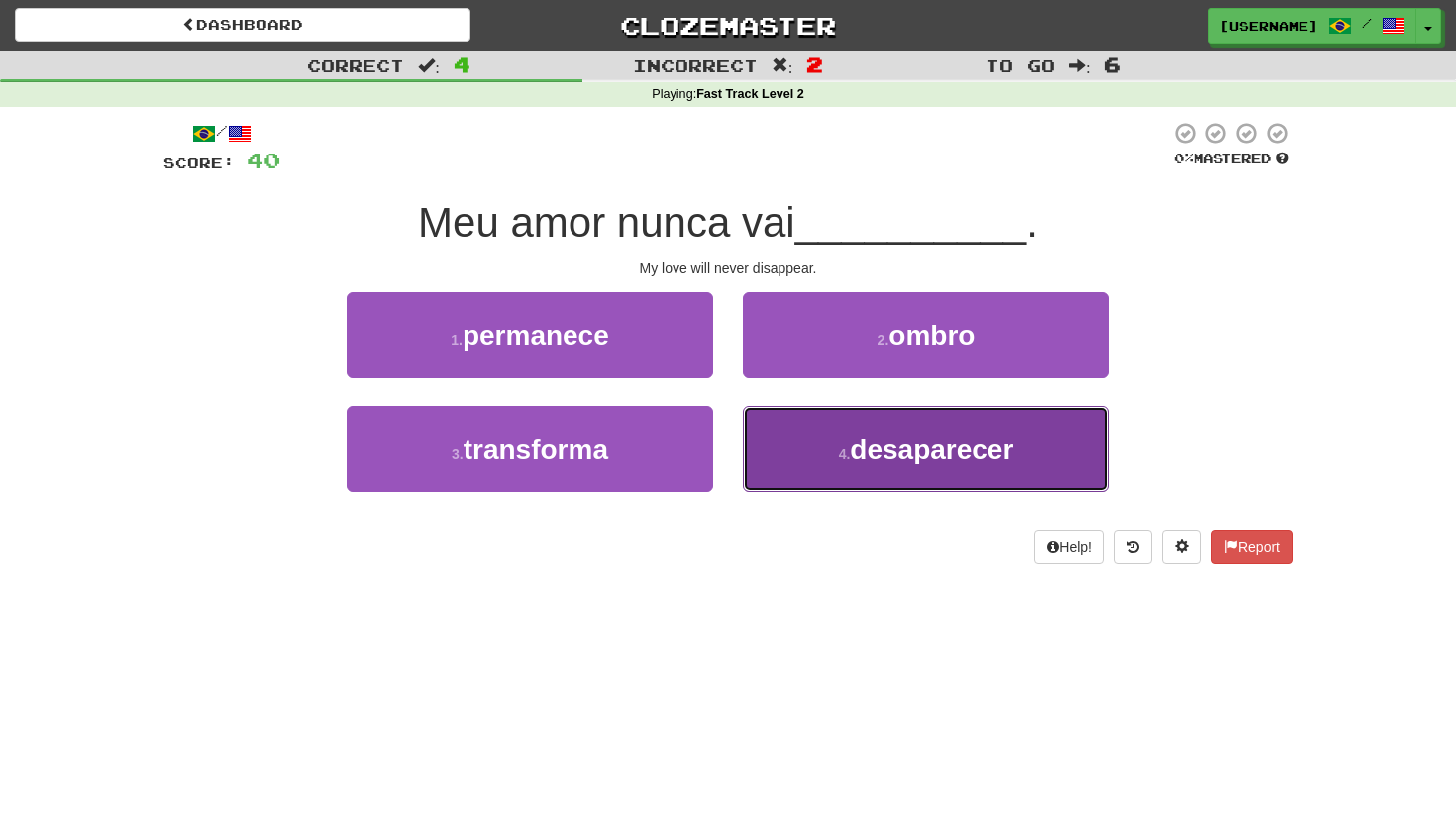 click on "4 .  desaparecer" at bounding box center (926, 449) 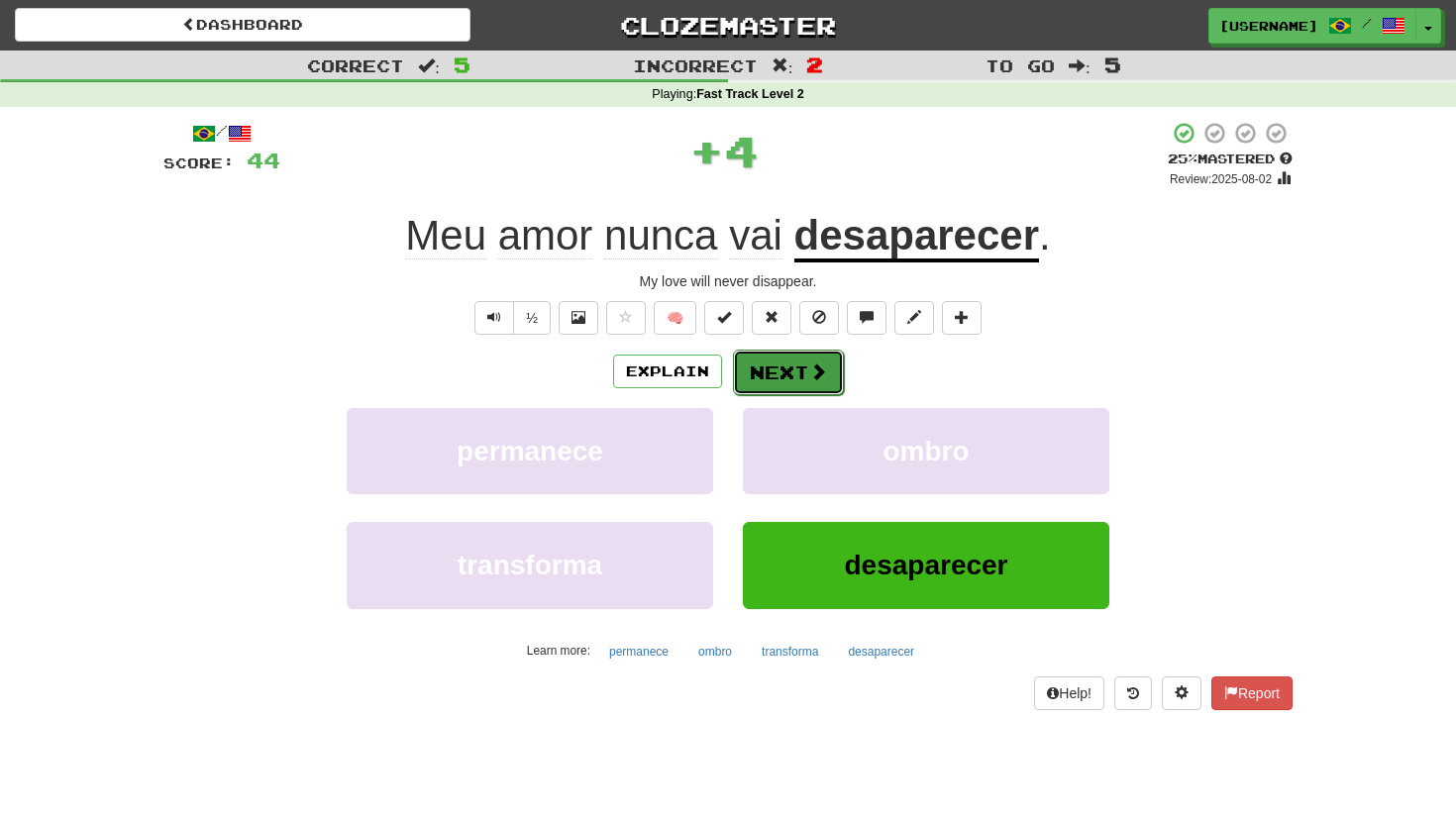 click on "Next" at bounding box center (788, 372) 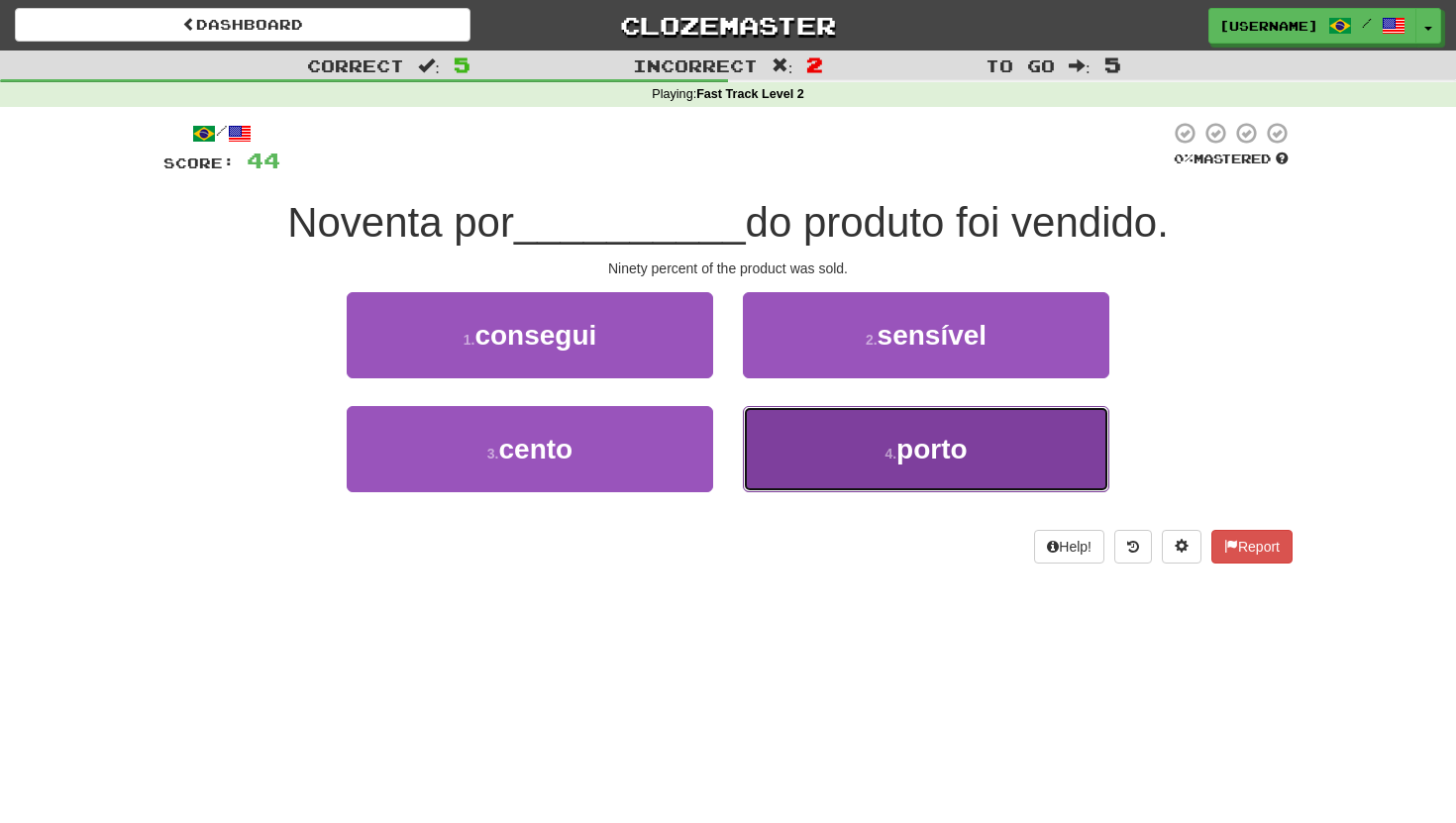 click on "4 .  porto" at bounding box center [926, 449] 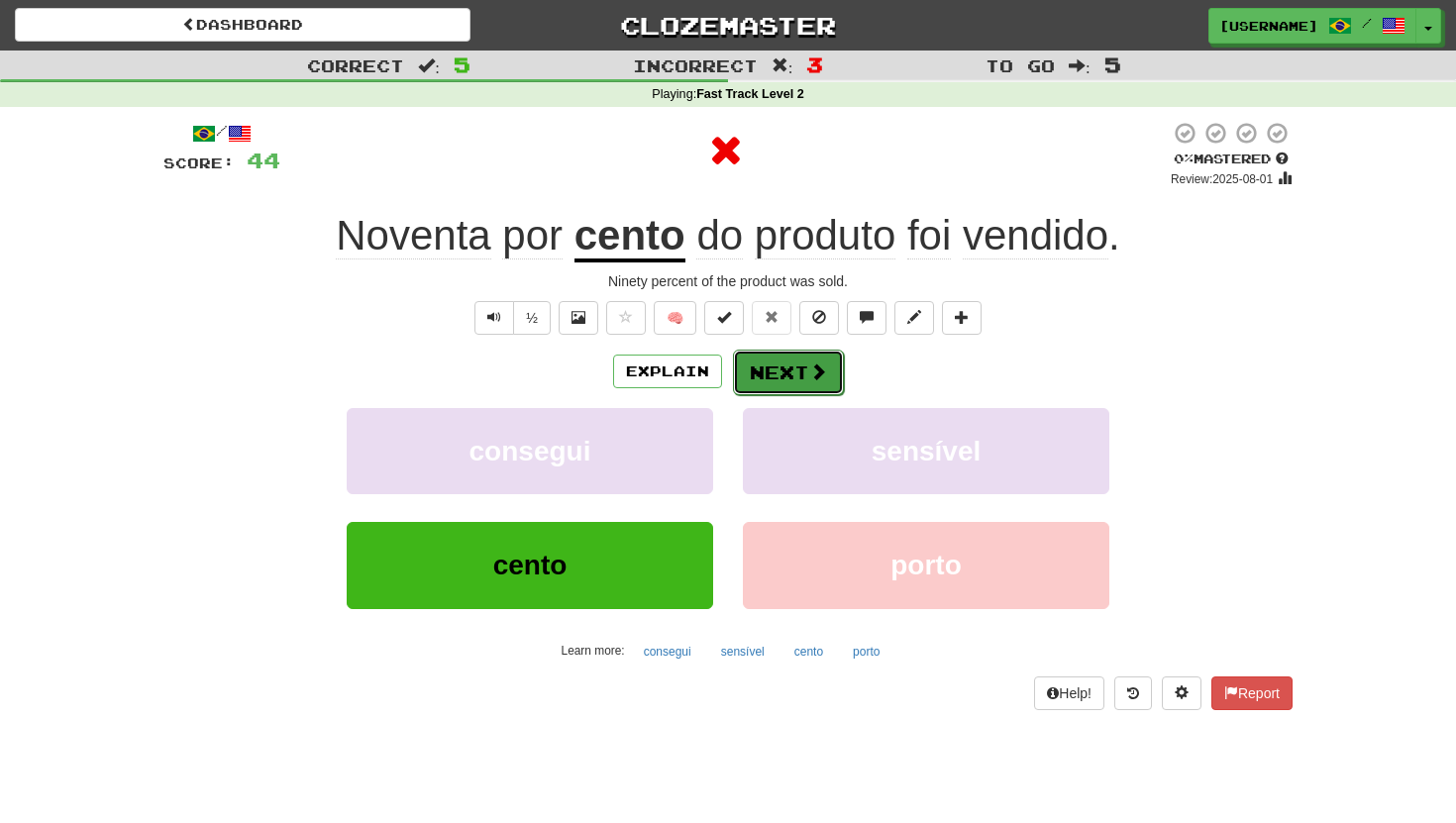 click on "Next" at bounding box center [788, 372] 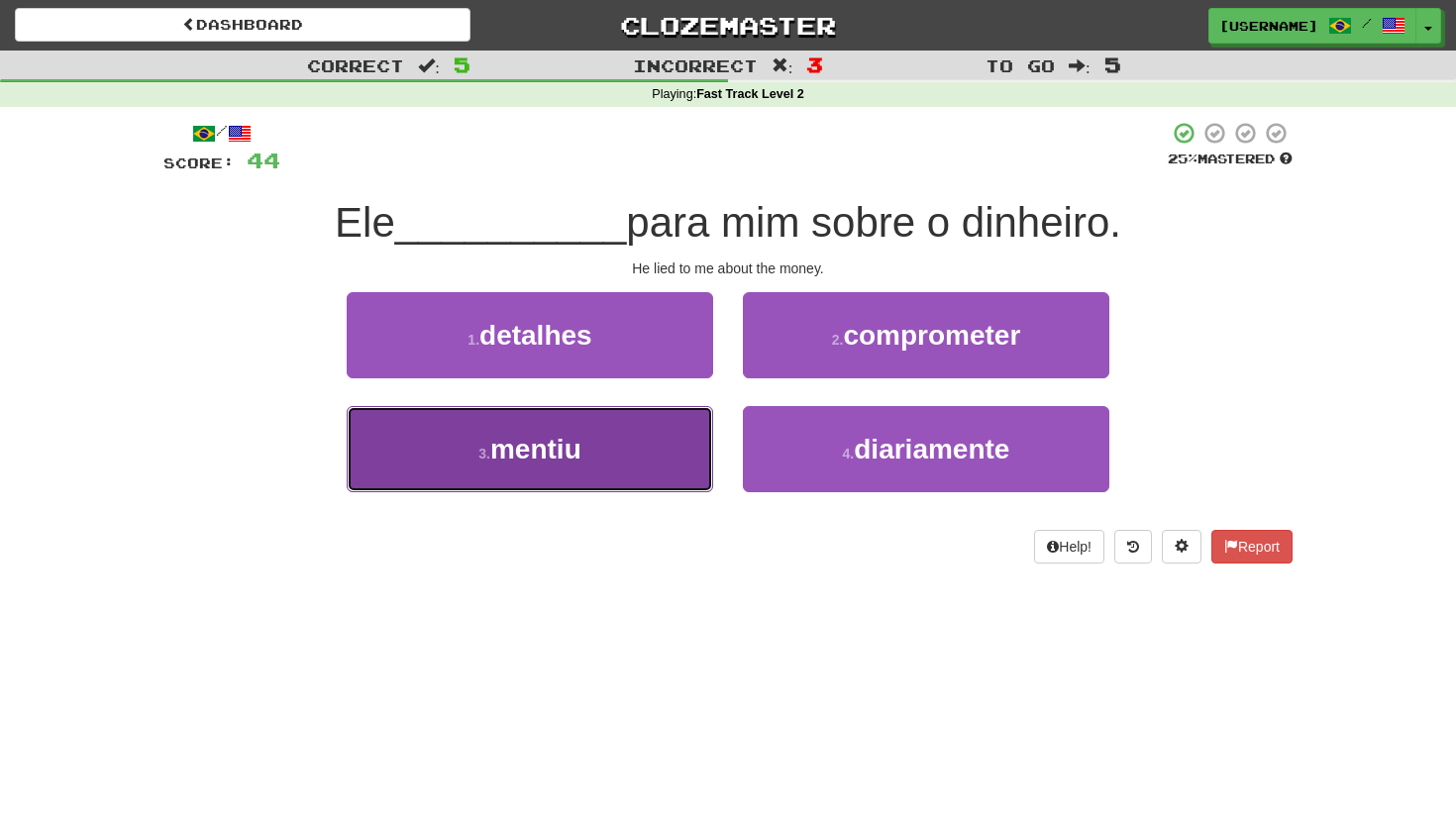 click on "mentiu" at bounding box center [536, 449] 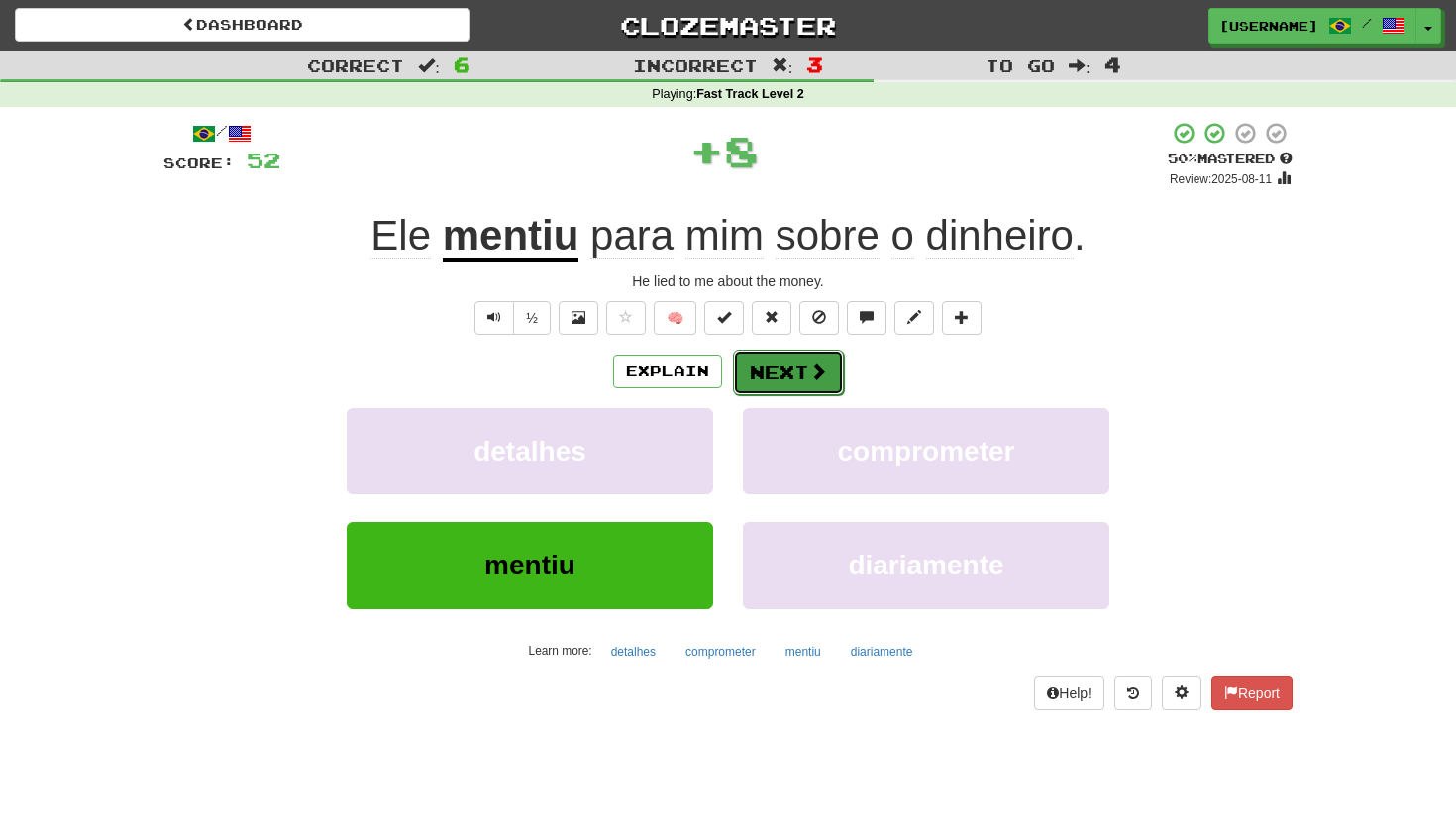 click on "Next" at bounding box center (788, 372) 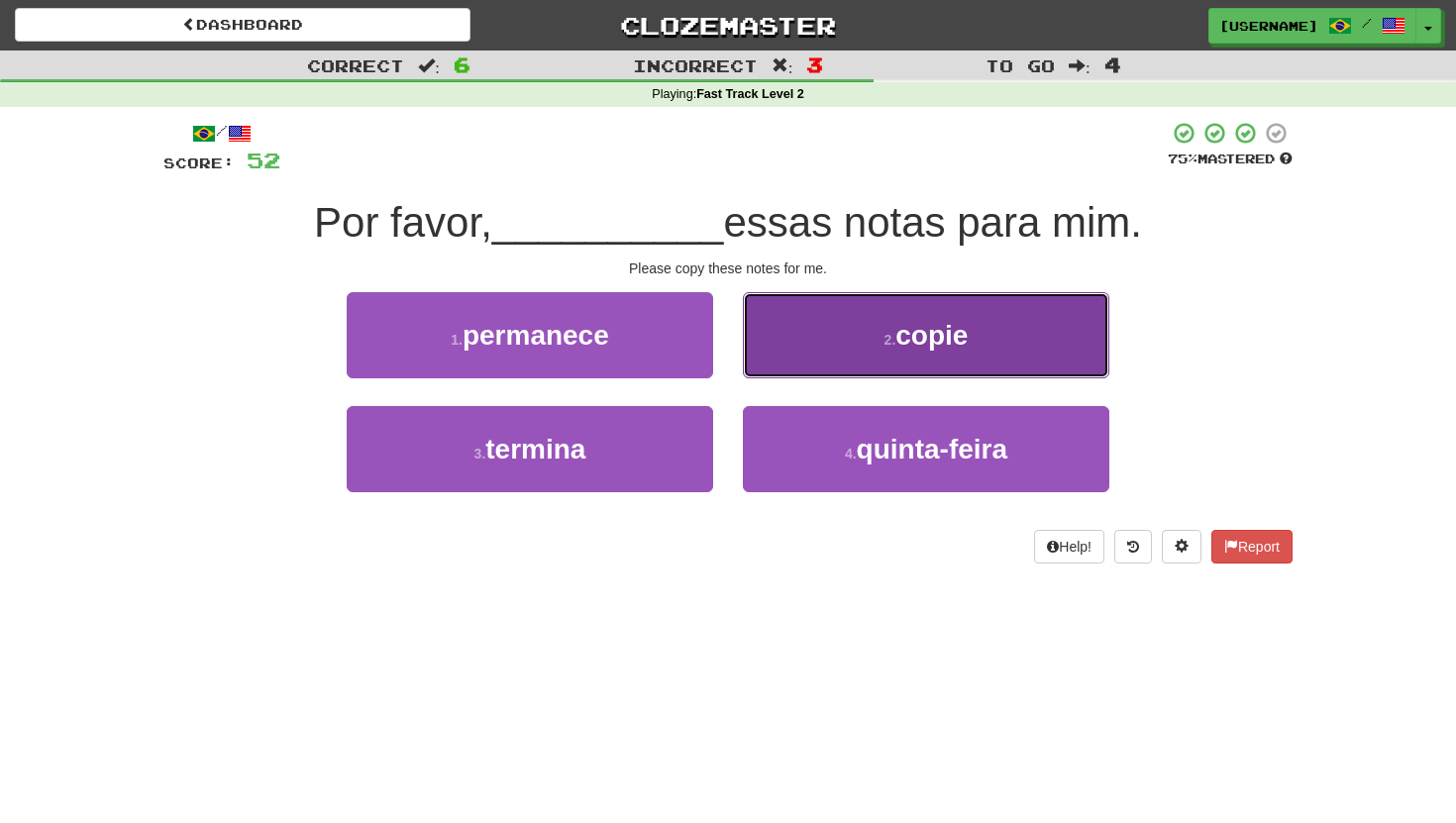 click on "2 .  copie" at bounding box center [926, 335] 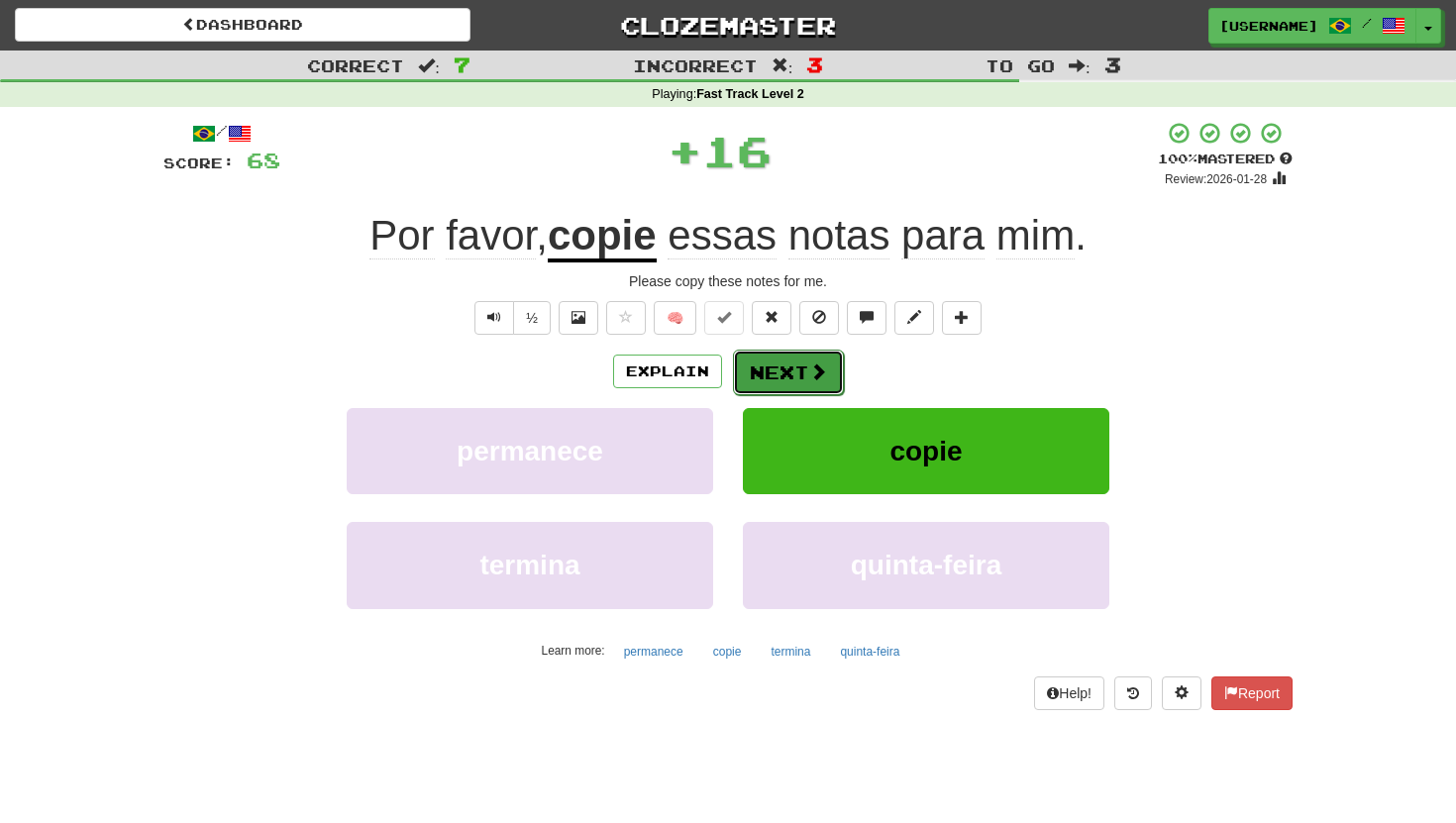 click on "Next" at bounding box center (788, 372) 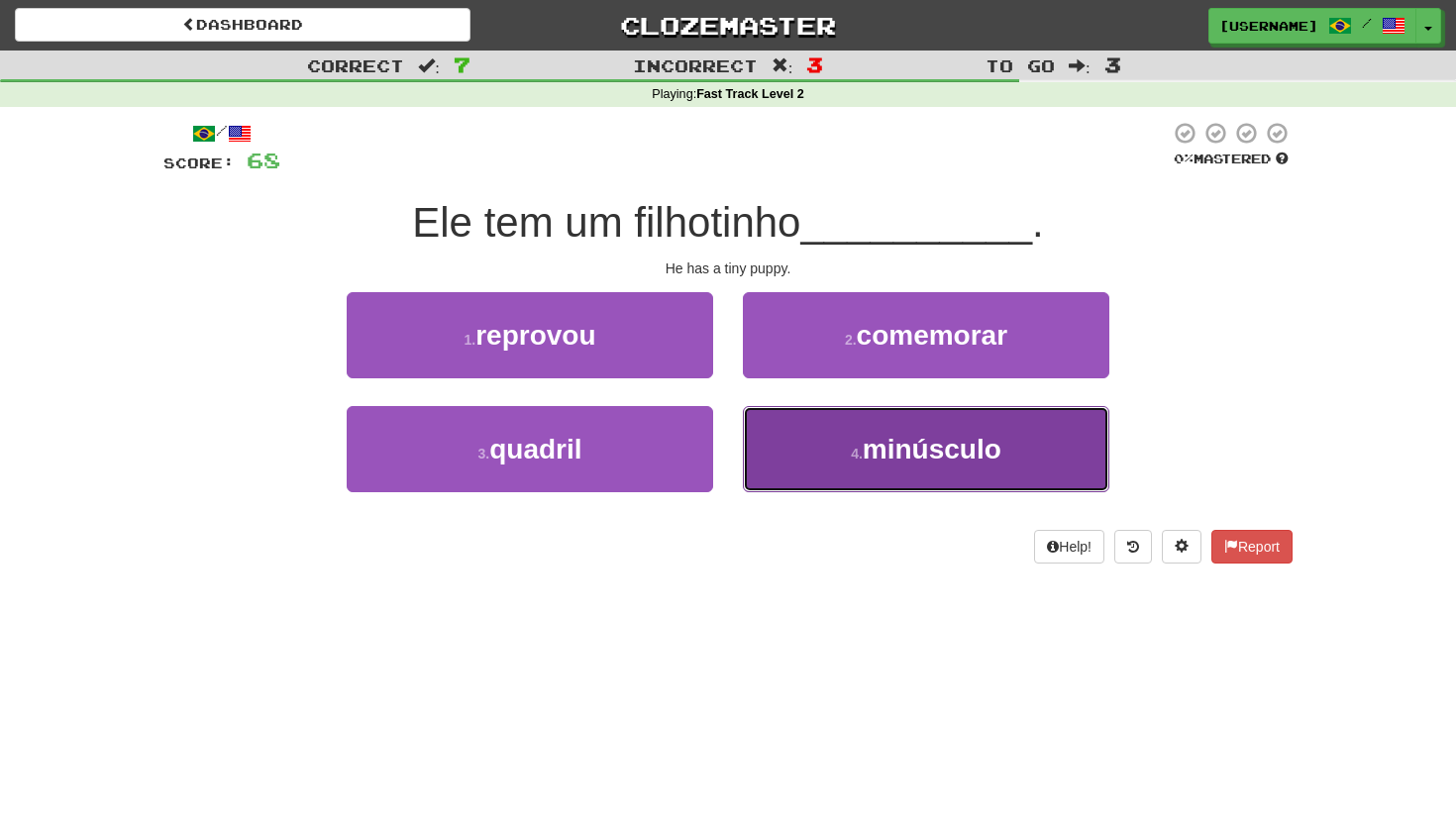 click on "4 .  minúsculo" at bounding box center (926, 449) 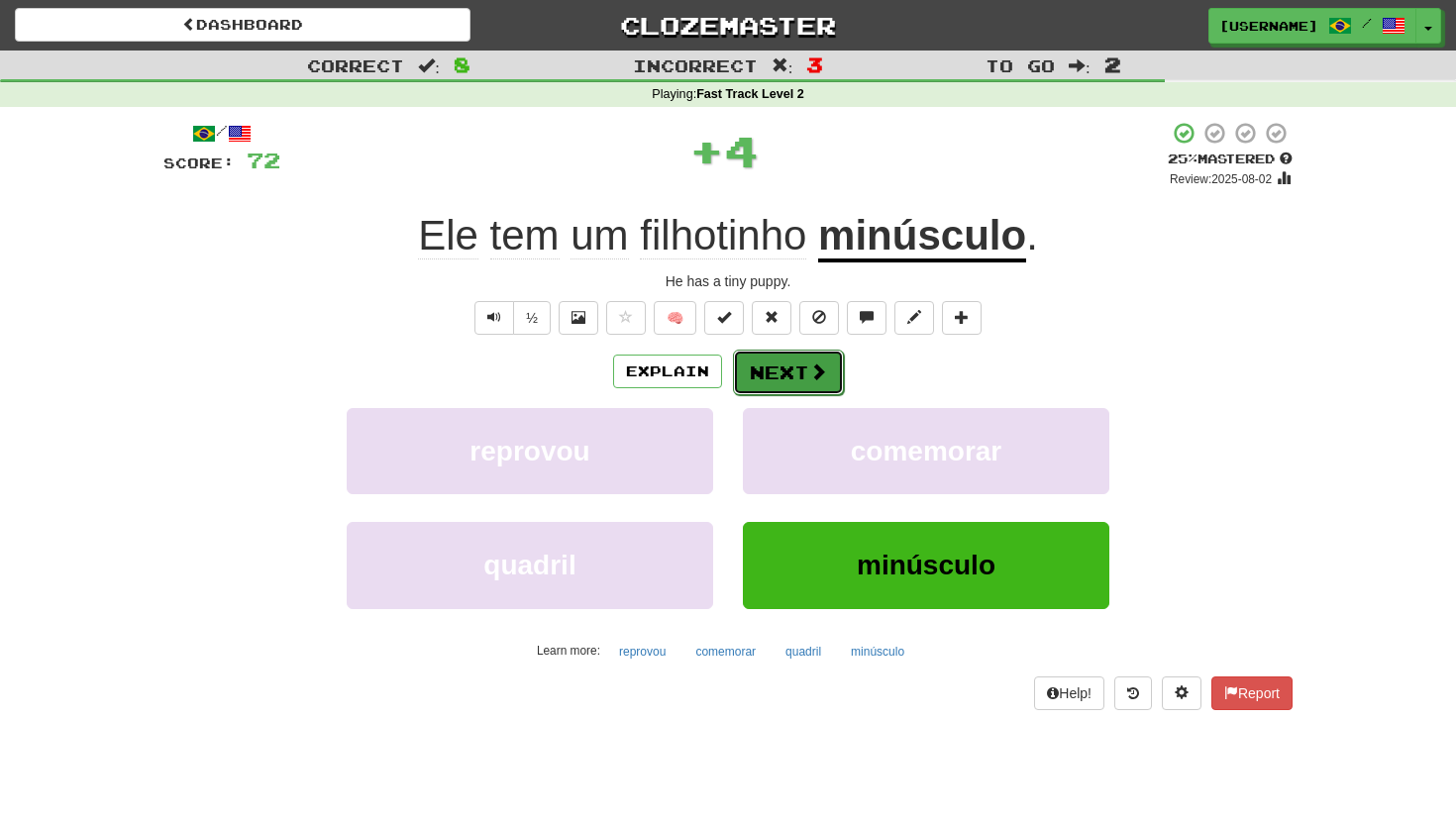 click on "Next" at bounding box center (788, 372) 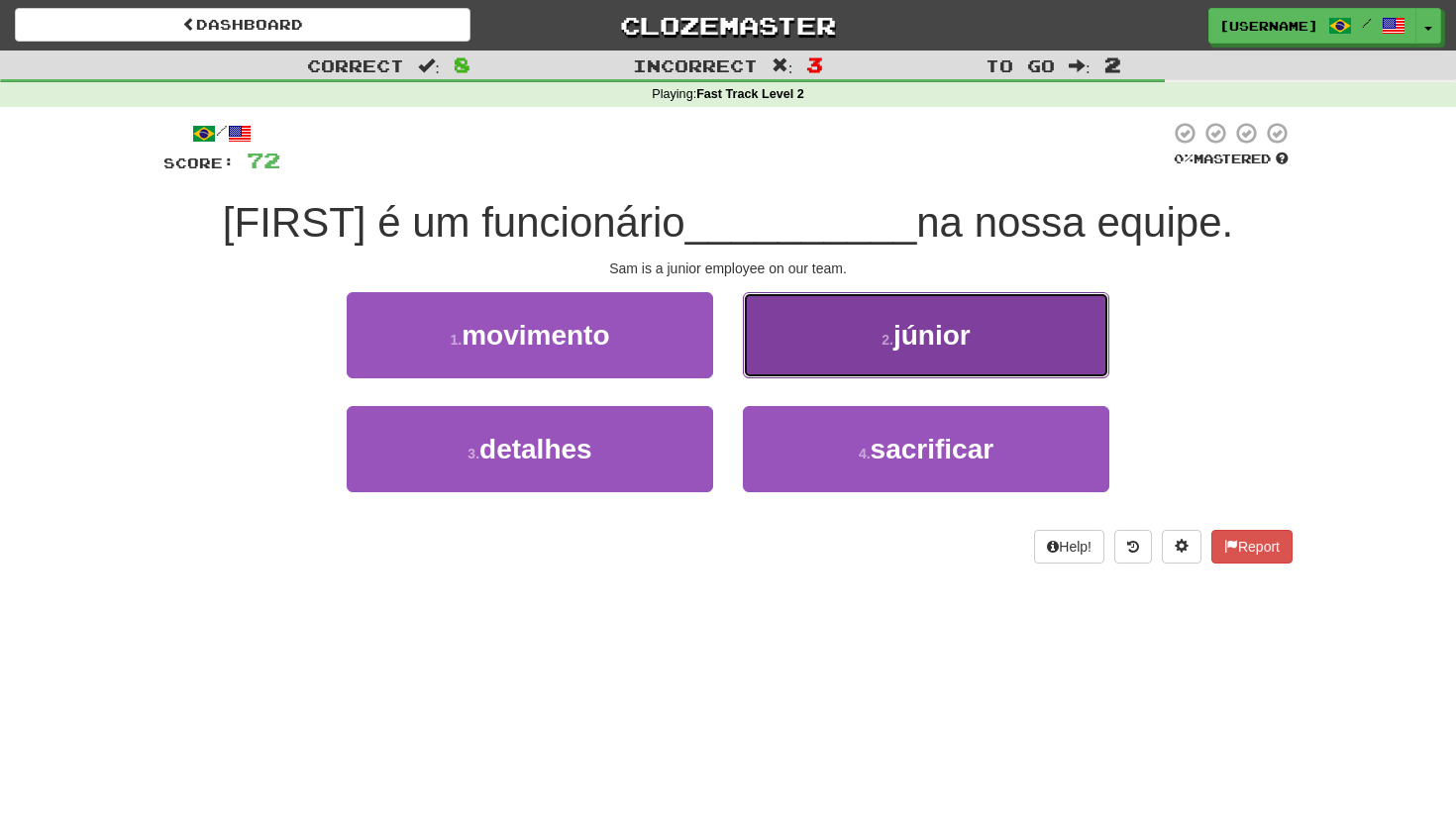 click on "2 .  júnior" at bounding box center (926, 335) 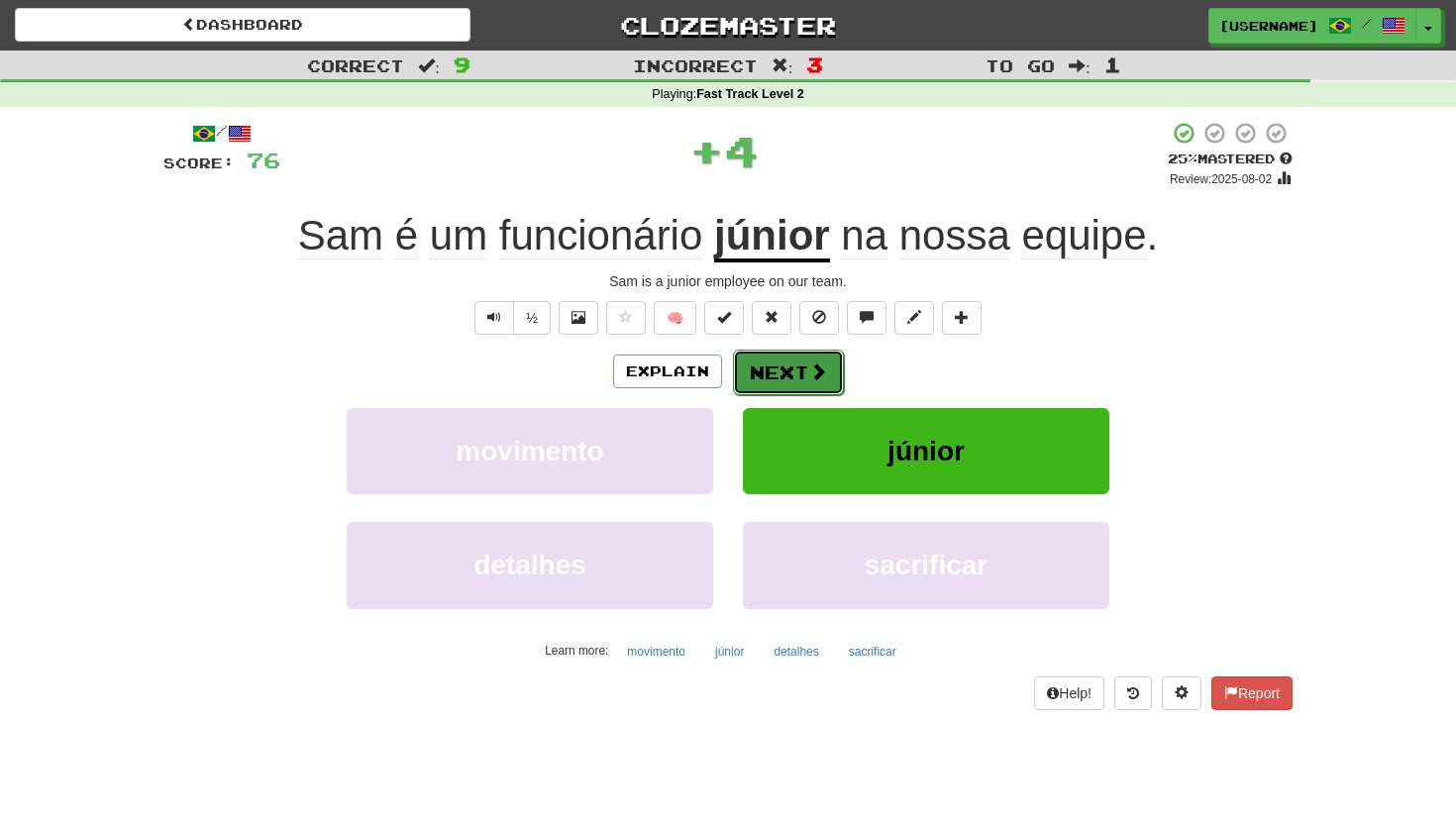 click on "Next" at bounding box center (788, 372) 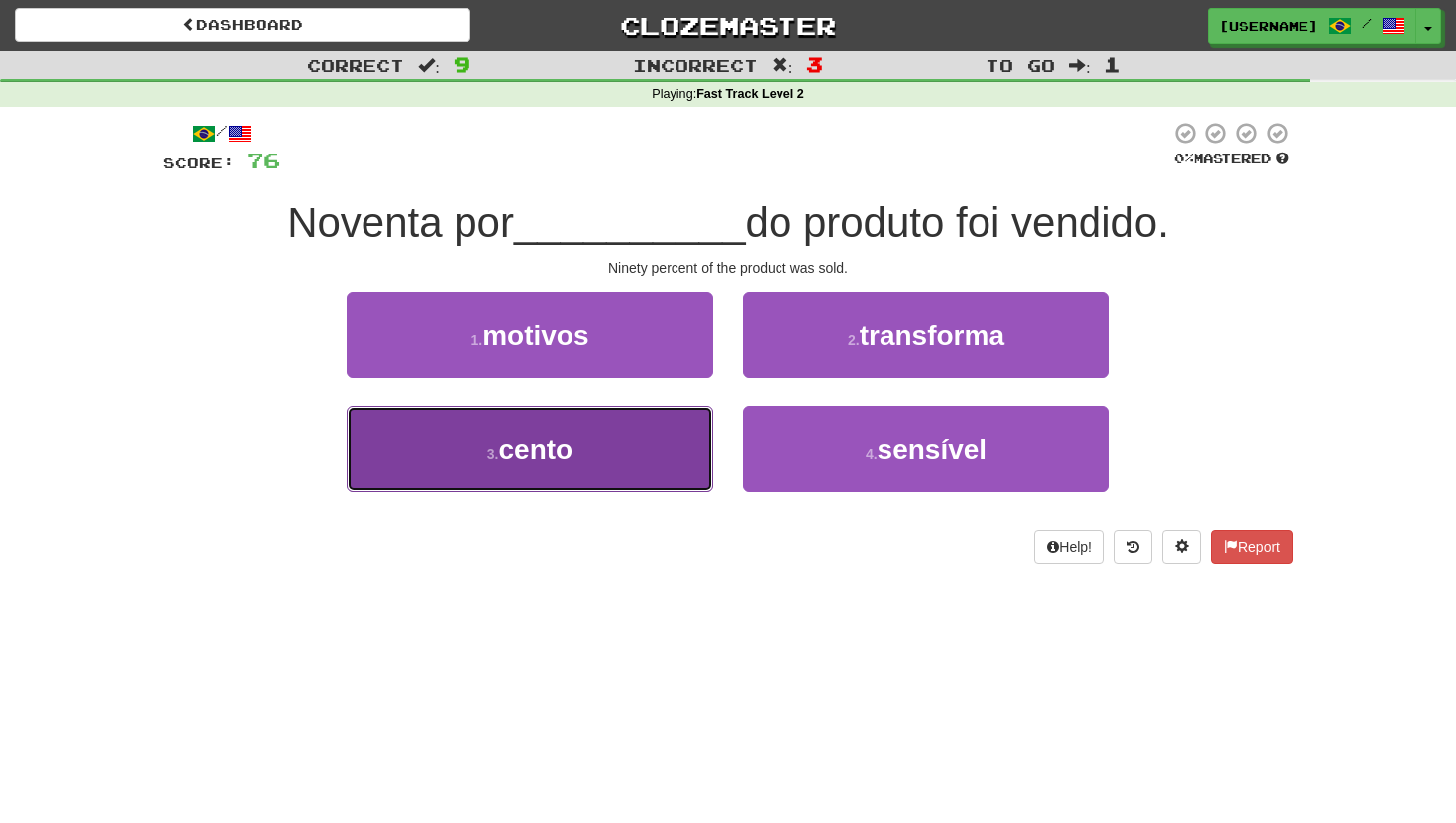 click on "3 .  cento" at bounding box center [530, 449] 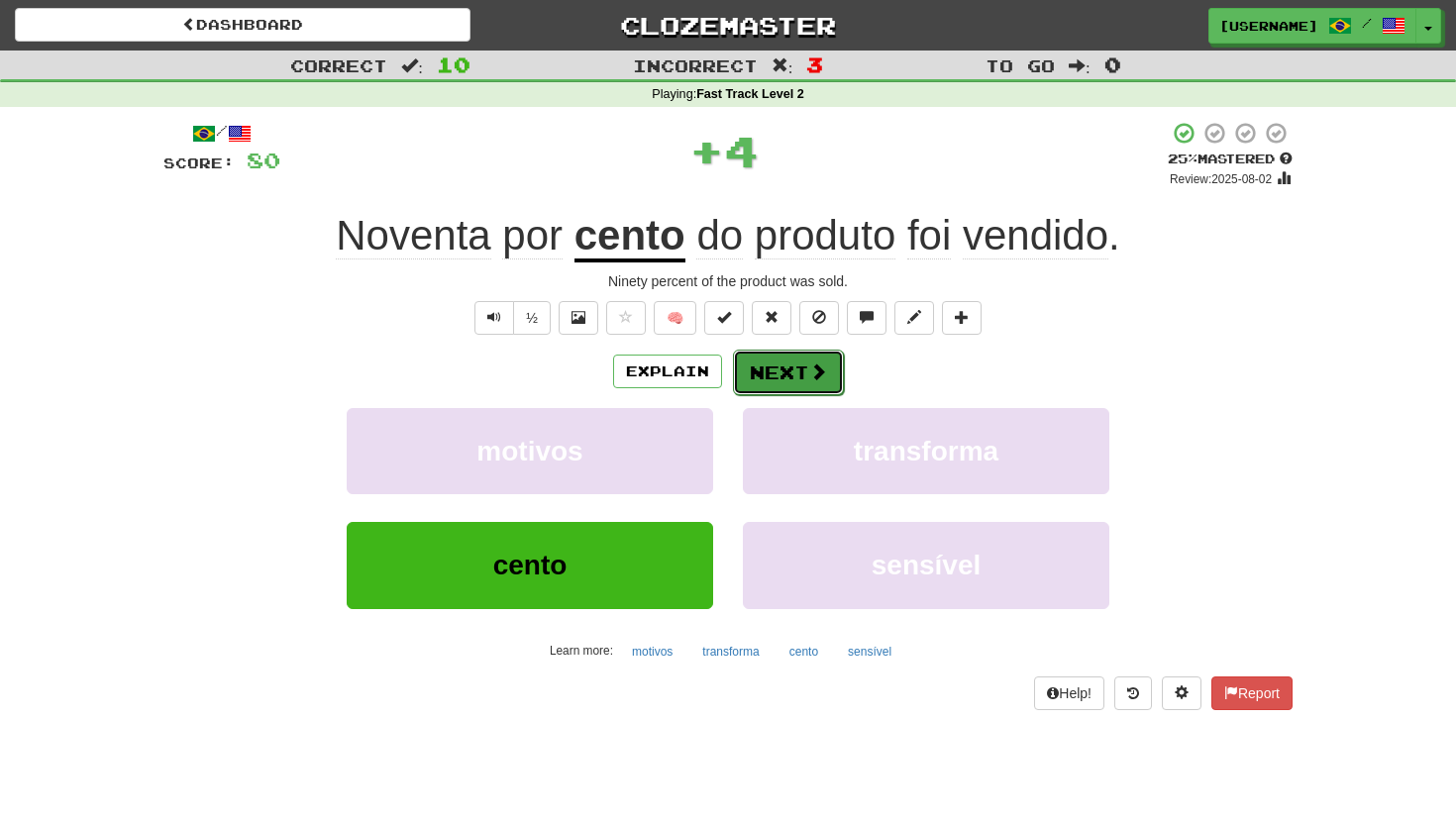 click on "Next" at bounding box center (788, 372) 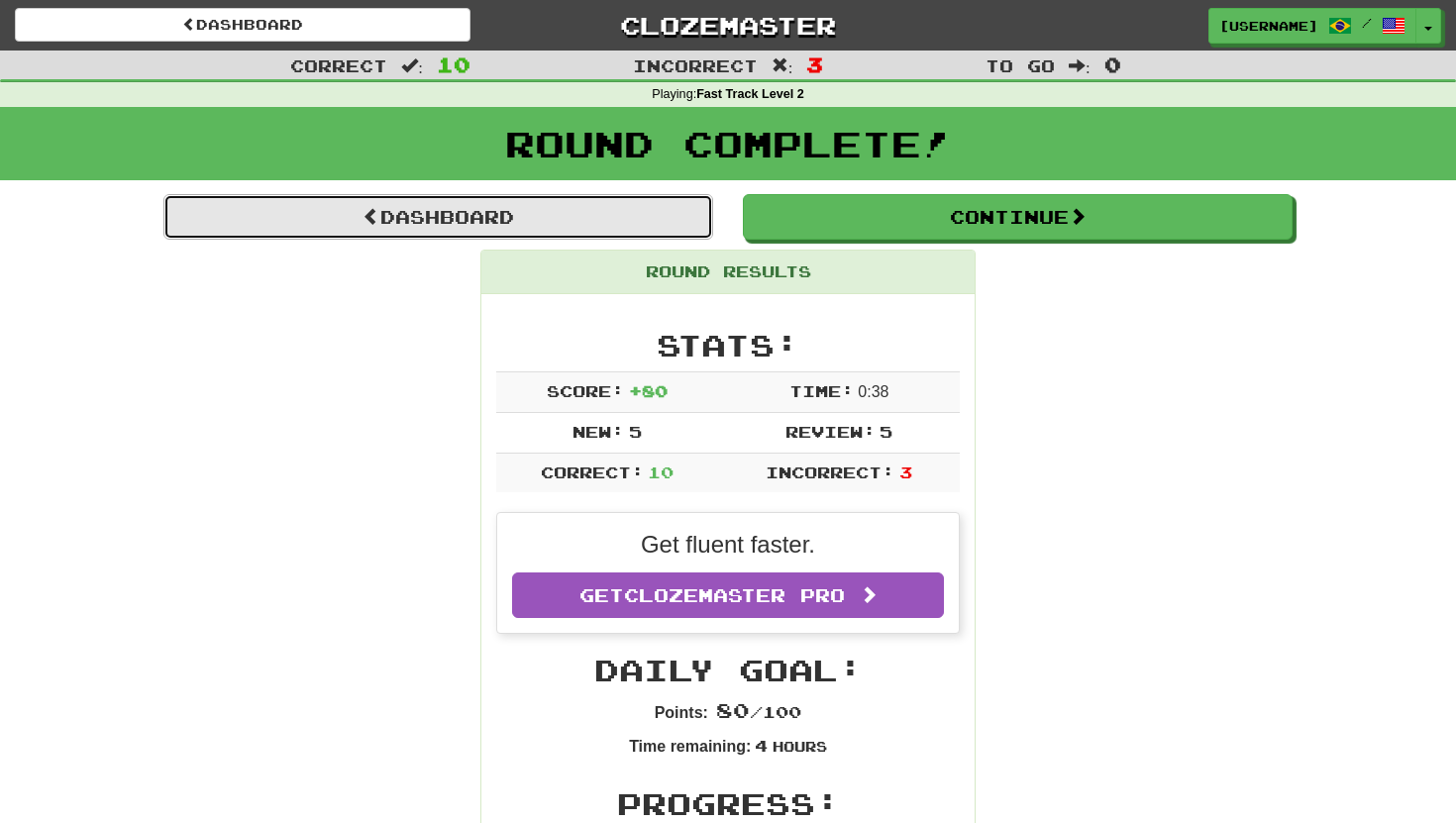 click on "Dashboard" at bounding box center [438, 217] 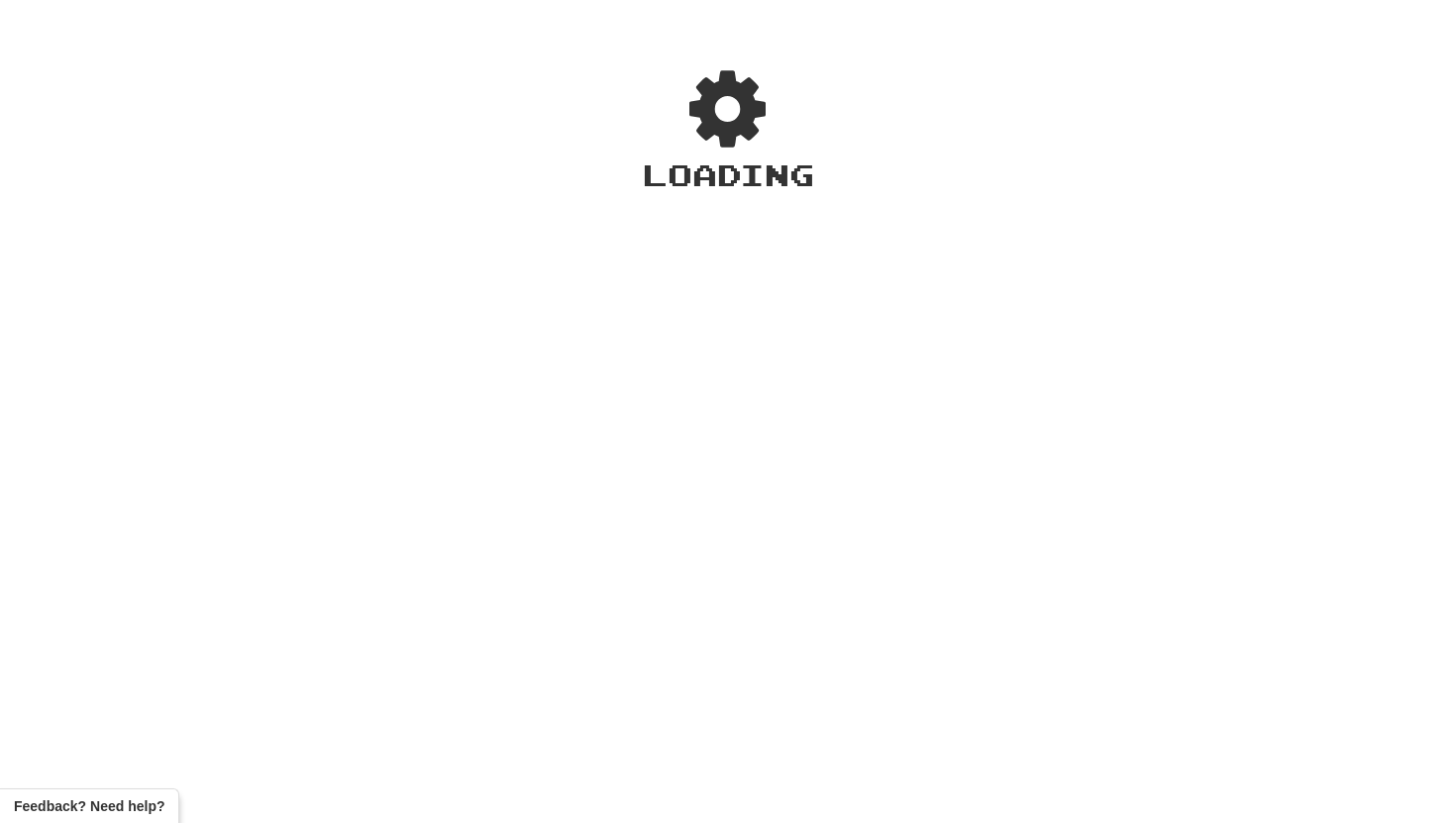 scroll, scrollTop: 0, scrollLeft: 0, axis: both 